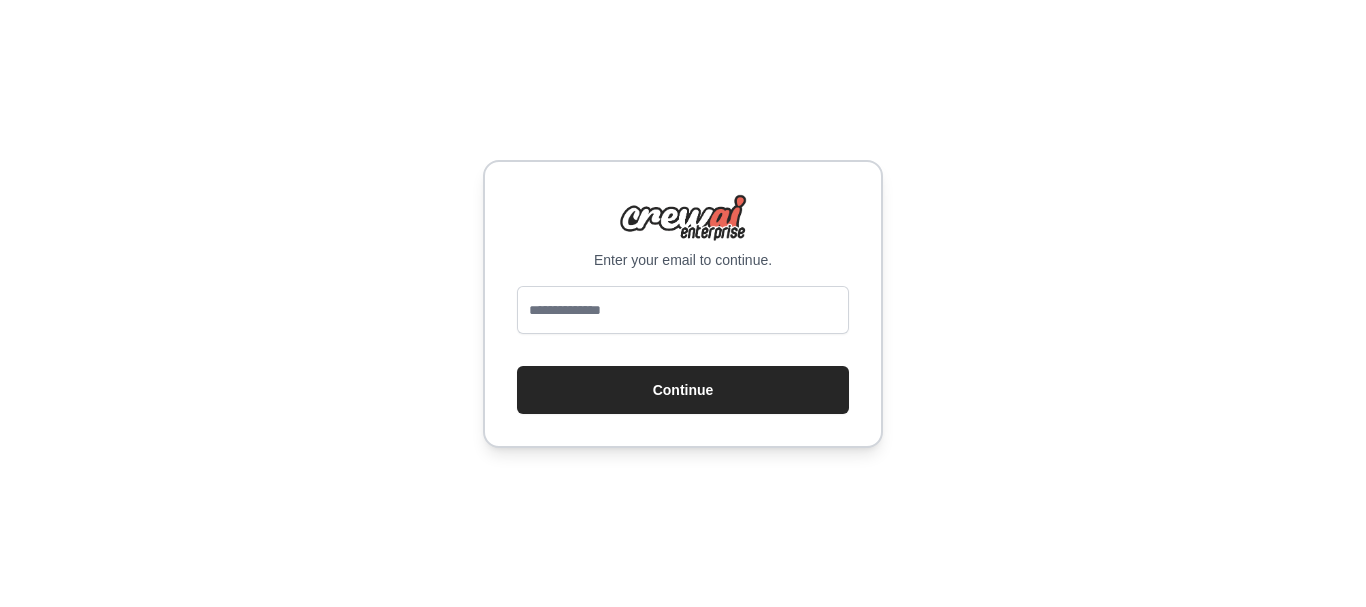 scroll, scrollTop: 0, scrollLeft: 0, axis: both 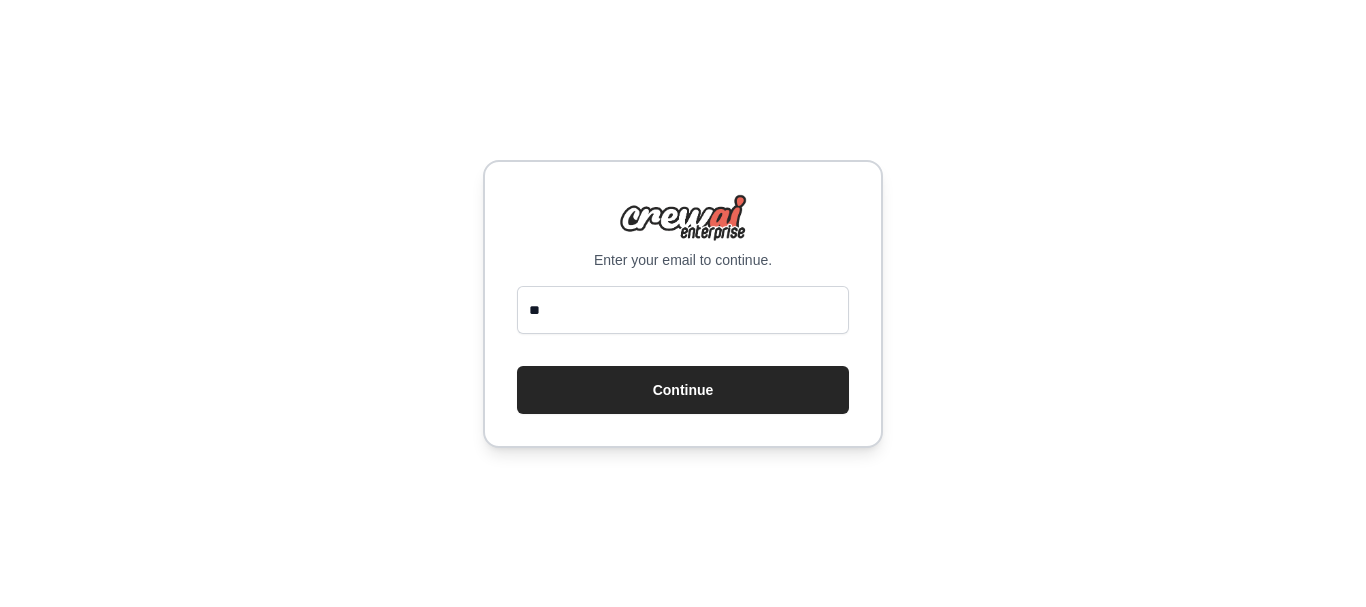 type on "**********" 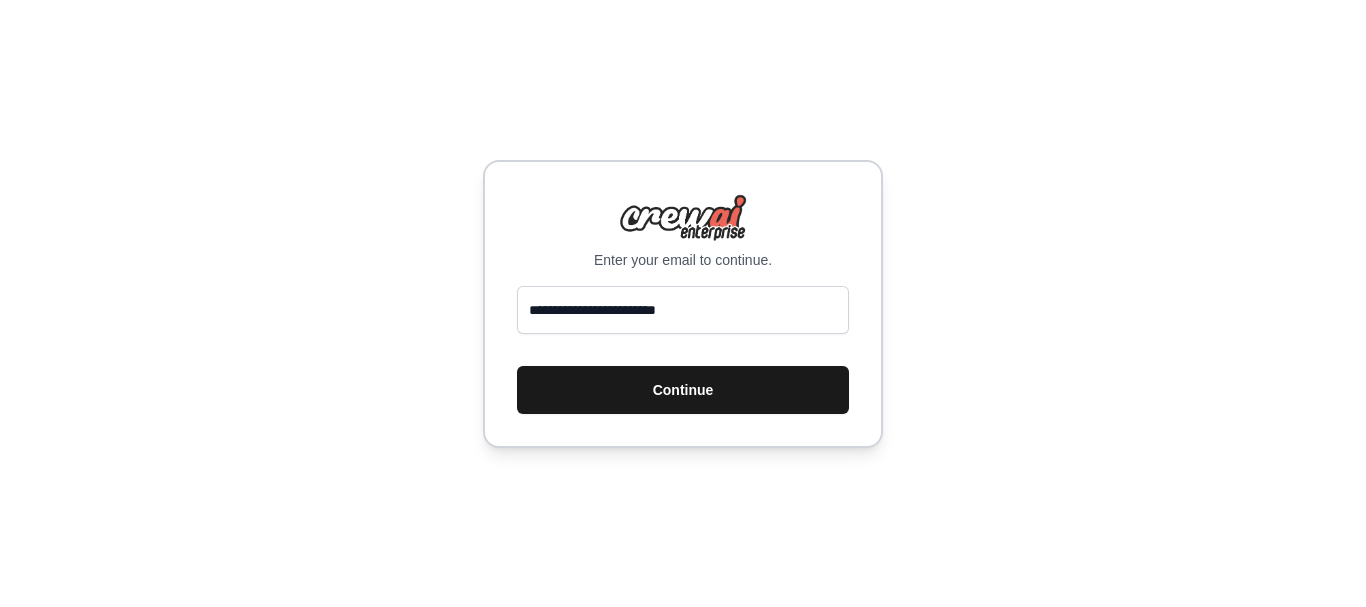click on "Continue" at bounding box center (683, 390) 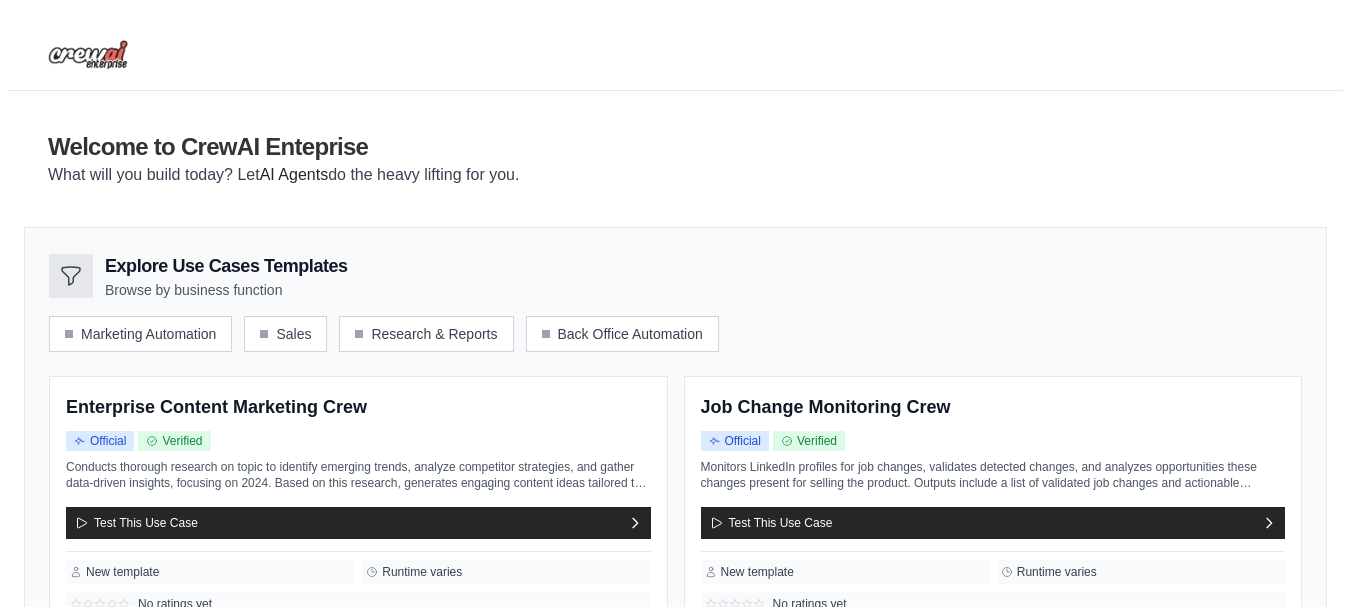 scroll, scrollTop: 0, scrollLeft: 0, axis: both 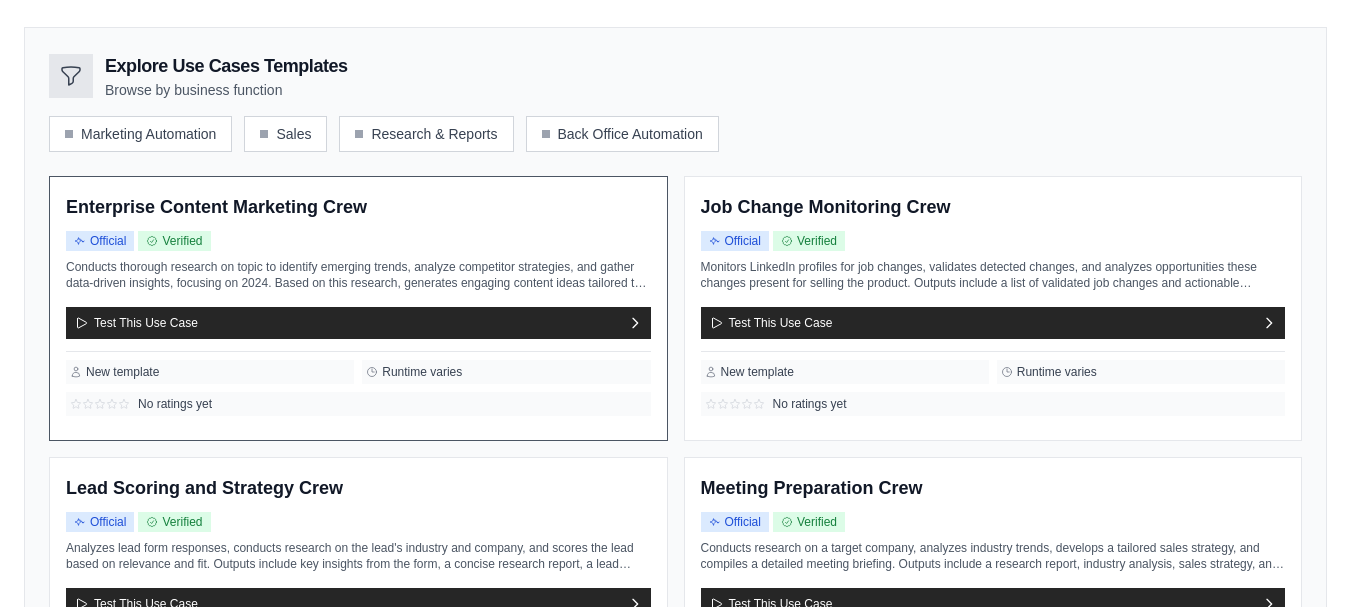 click on "Conducts thorough research on topic to identify emerging trends, analyze competitor strategies, and gather data-driven insights, focusing on 2024. Based on this research, generates engaging content ideas tailored to your brand voice and target audience. Outputs include a list of key insights in bullet points, along with detailed outlines for at ..." at bounding box center [358, 275] 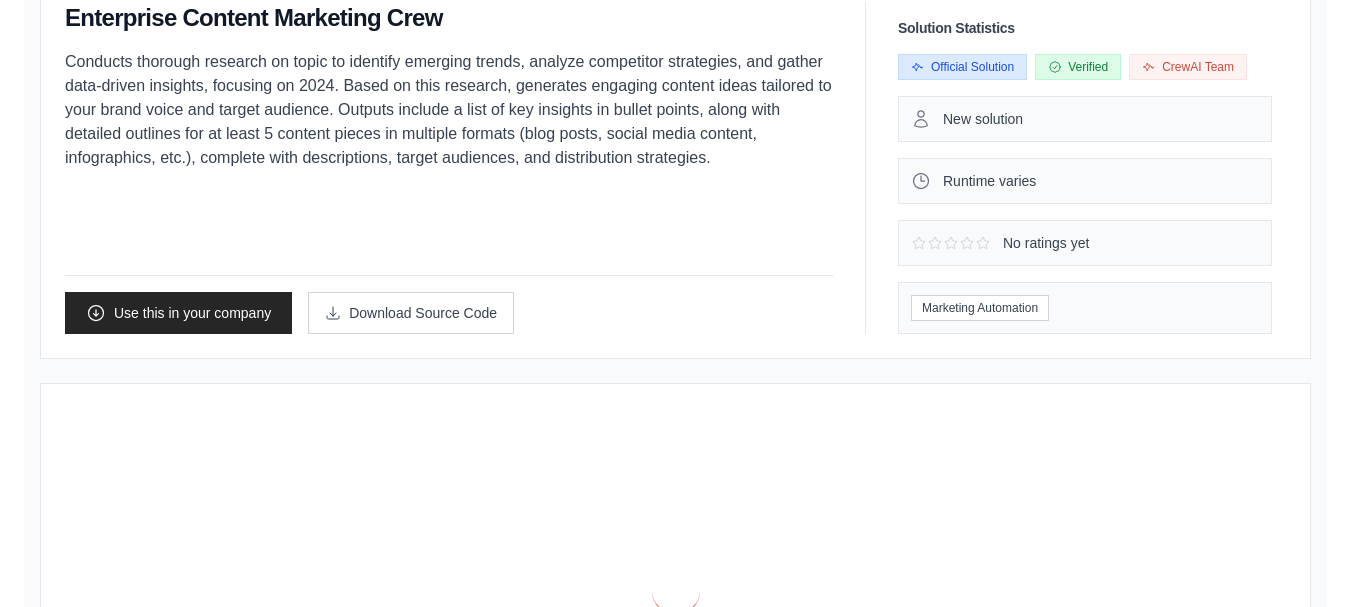 scroll, scrollTop: 0, scrollLeft: 0, axis: both 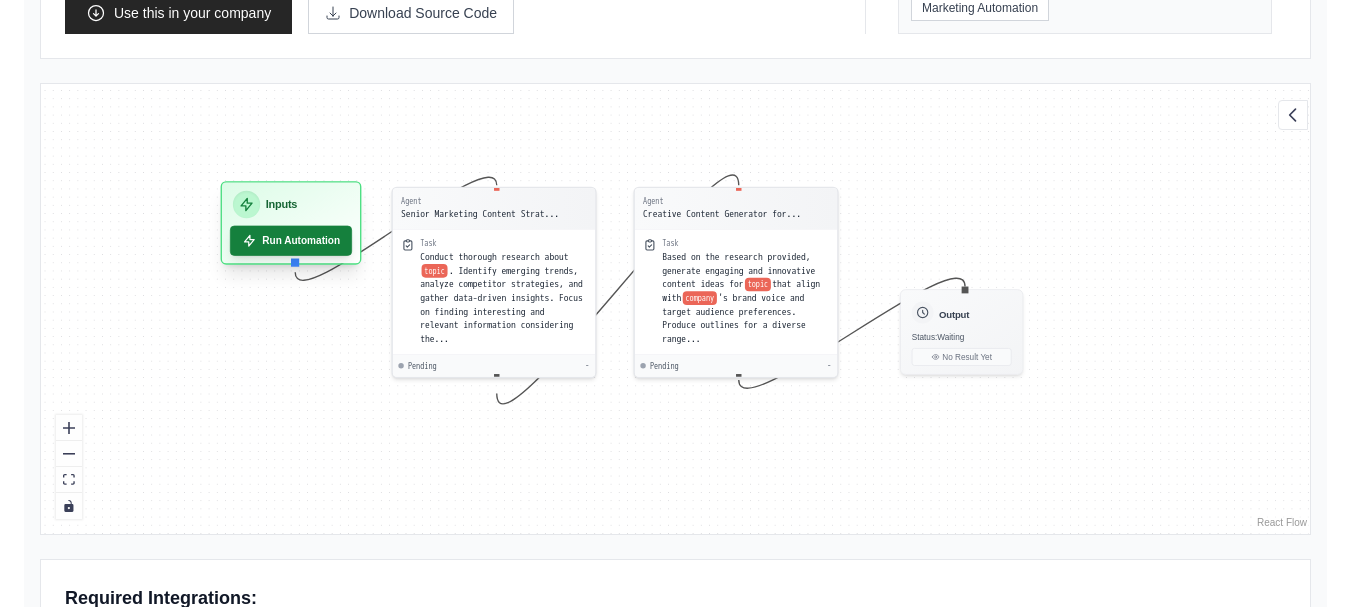 click on "Run Automation" at bounding box center (291, 241) 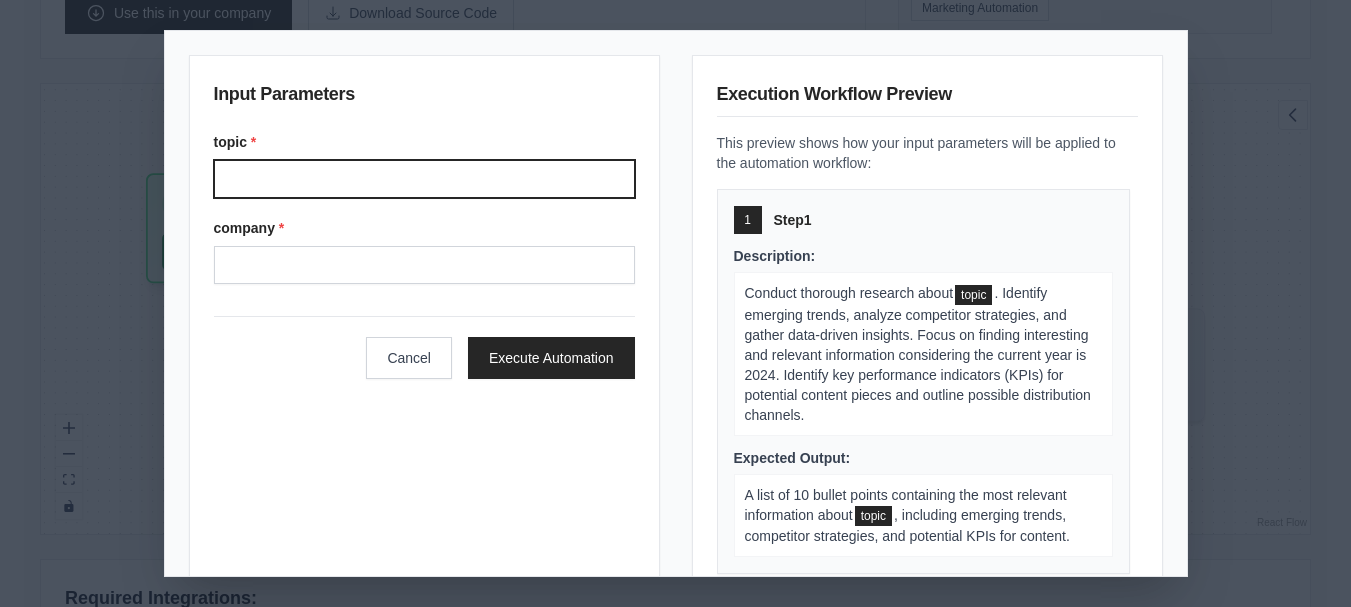 click on "topic   *" at bounding box center [424, 179] 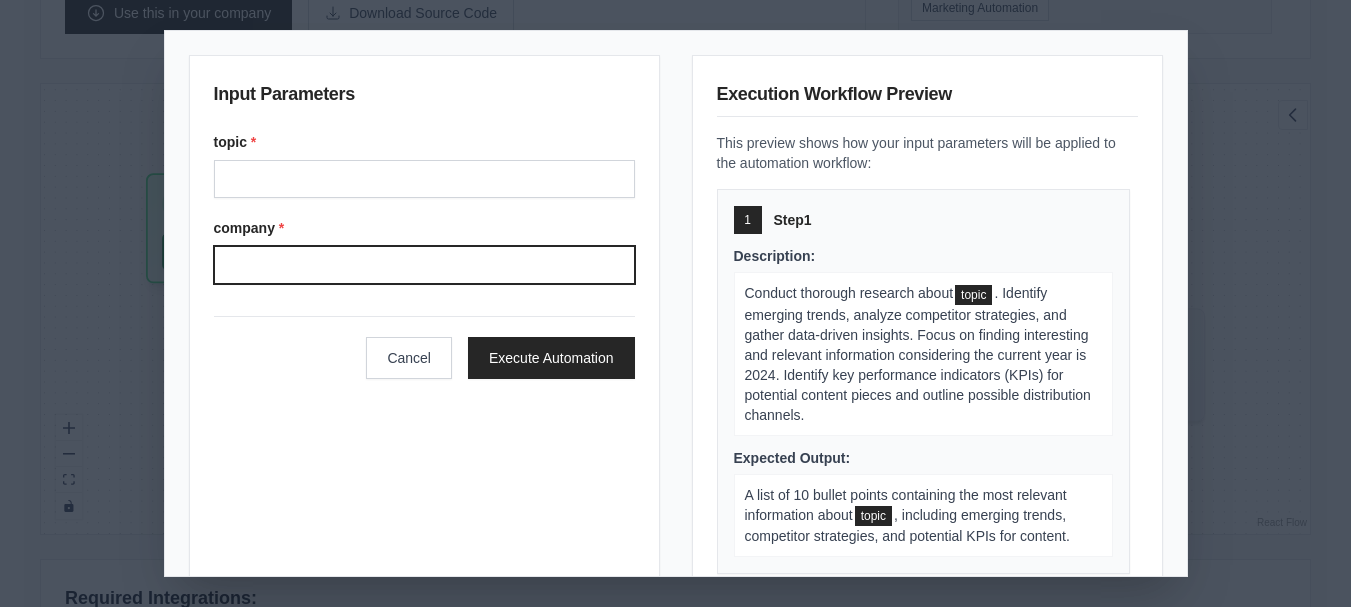 click on "company   *" at bounding box center (424, 265) 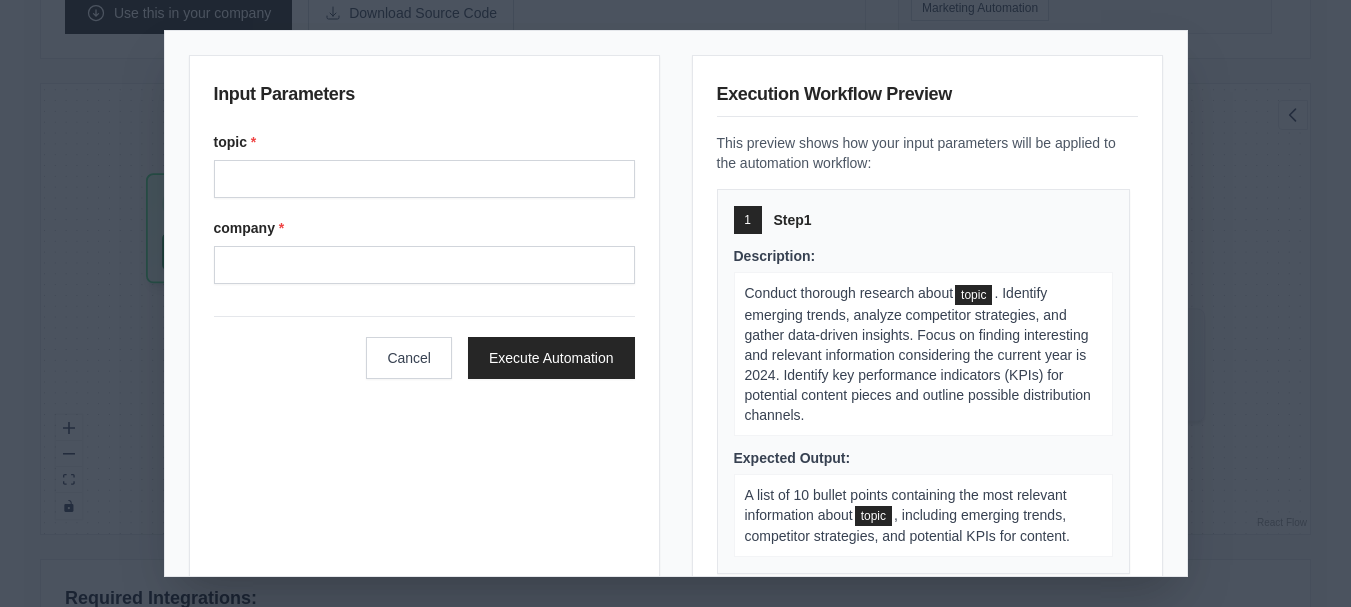click on "Input Parameters topic   * company   * Cancel Execute Automation Execution Workflow Preview This preview shows how your input parameters will be applied to the automation workflow: 1 Step  1 Description: Conduct thorough research about  topic . Identify emerging trends, analyze competitor strategies, and gather data-driven insights. Focus on finding interesting and relevant information considering the current year is 2024. Identify key performance indicators (KPIs) for potential content pieces and outline possible distribution channels.
Expected Output: A list of 10 bullet points containing the most relevant information about  topic , including emerging trends, competitor strategies, and potential KPIs for content.
2 Step  2 Description: Based on the research provided, generate engaging and innovative content ideas for  topic  that align with  company Expected Output: topic . Each outline should include a brief description, target audience, and potential distribution channels." at bounding box center (675, 303) 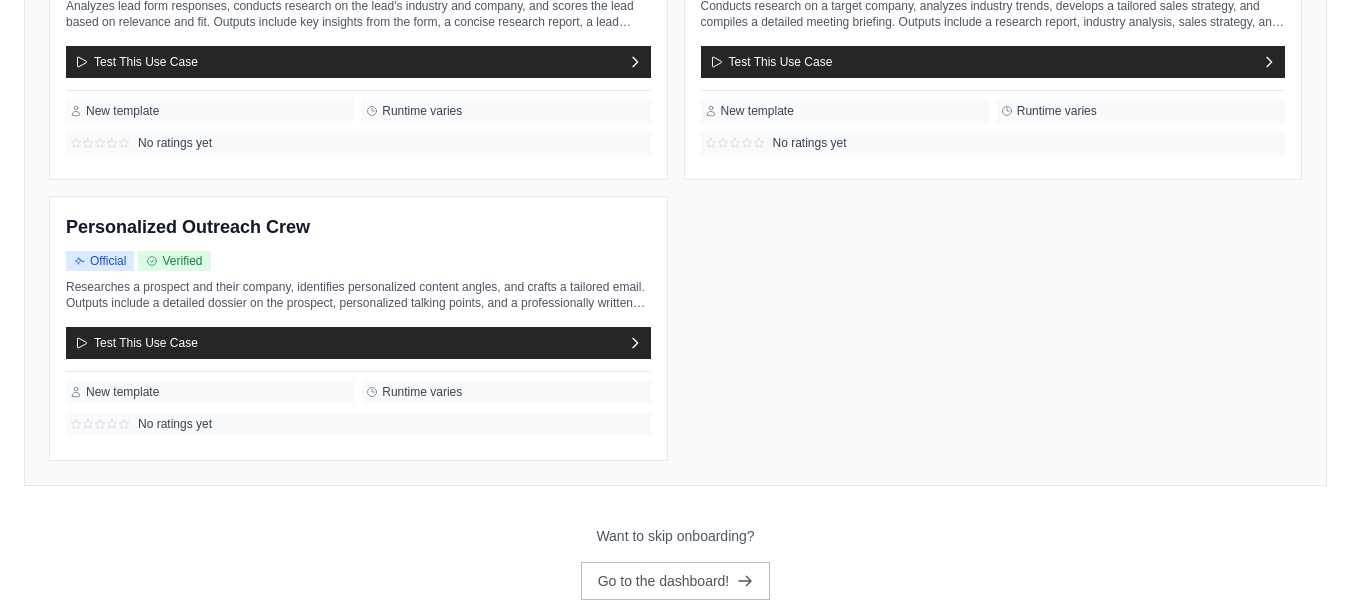 scroll, scrollTop: 795, scrollLeft: 0, axis: vertical 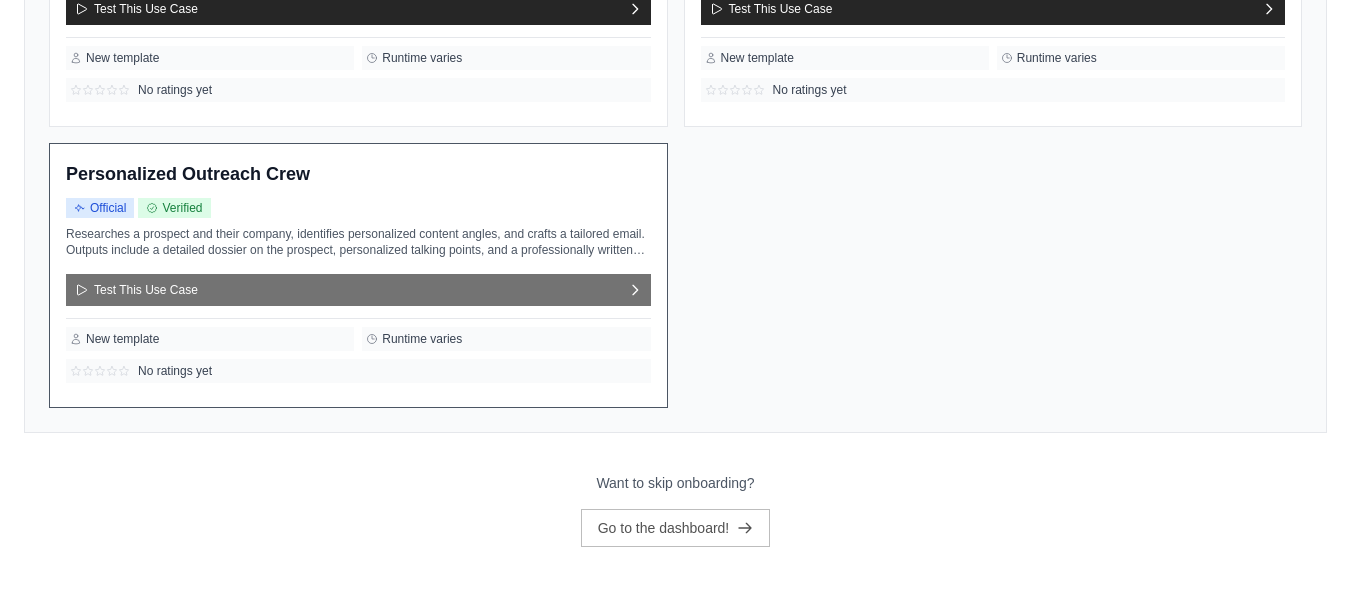 click on "Test This Use Case" at bounding box center [358, 290] 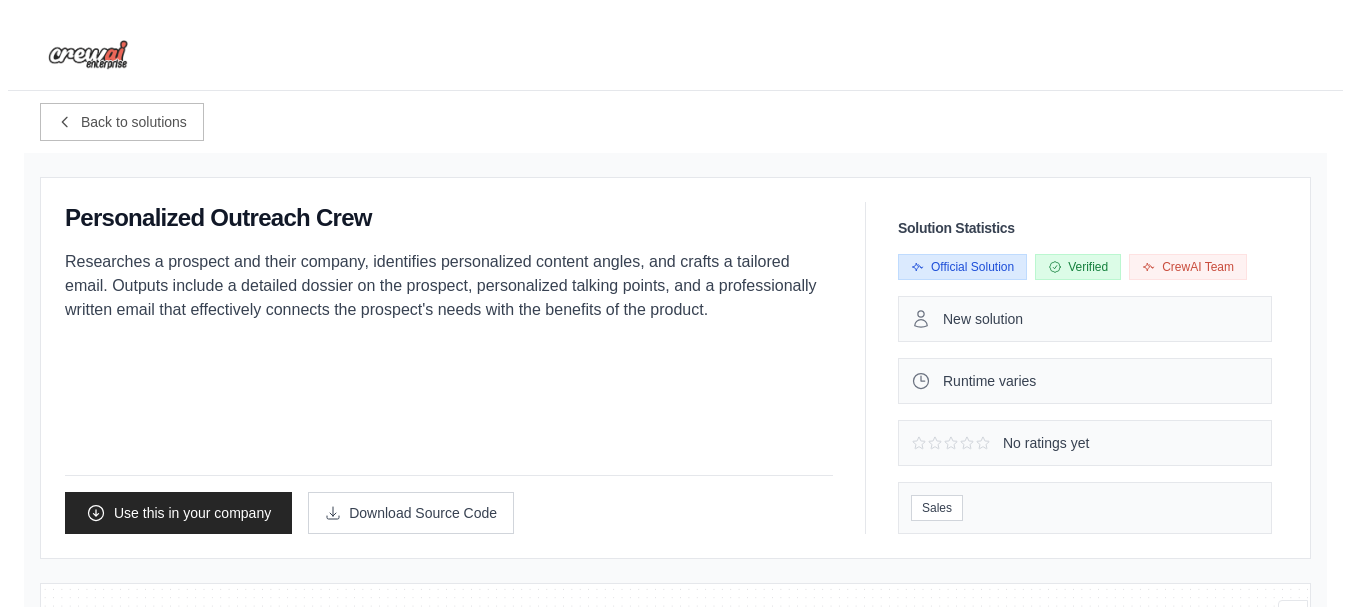 scroll, scrollTop: 298, scrollLeft: 0, axis: vertical 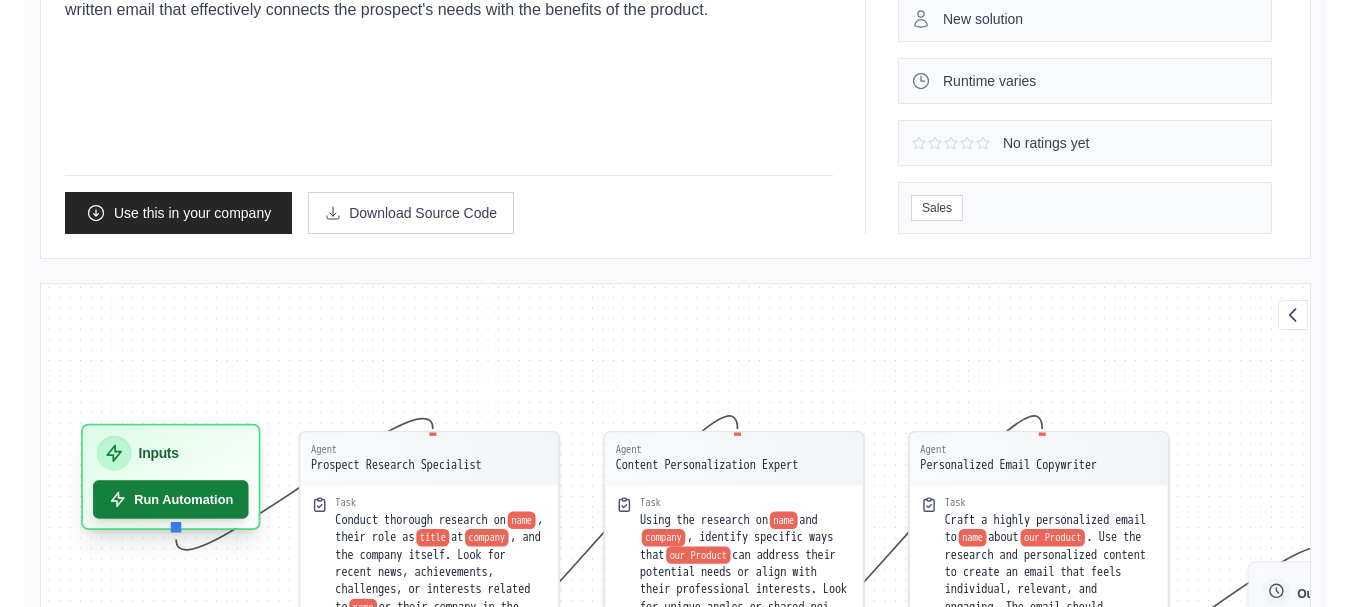 click on "Run Automation" at bounding box center (171, 499) 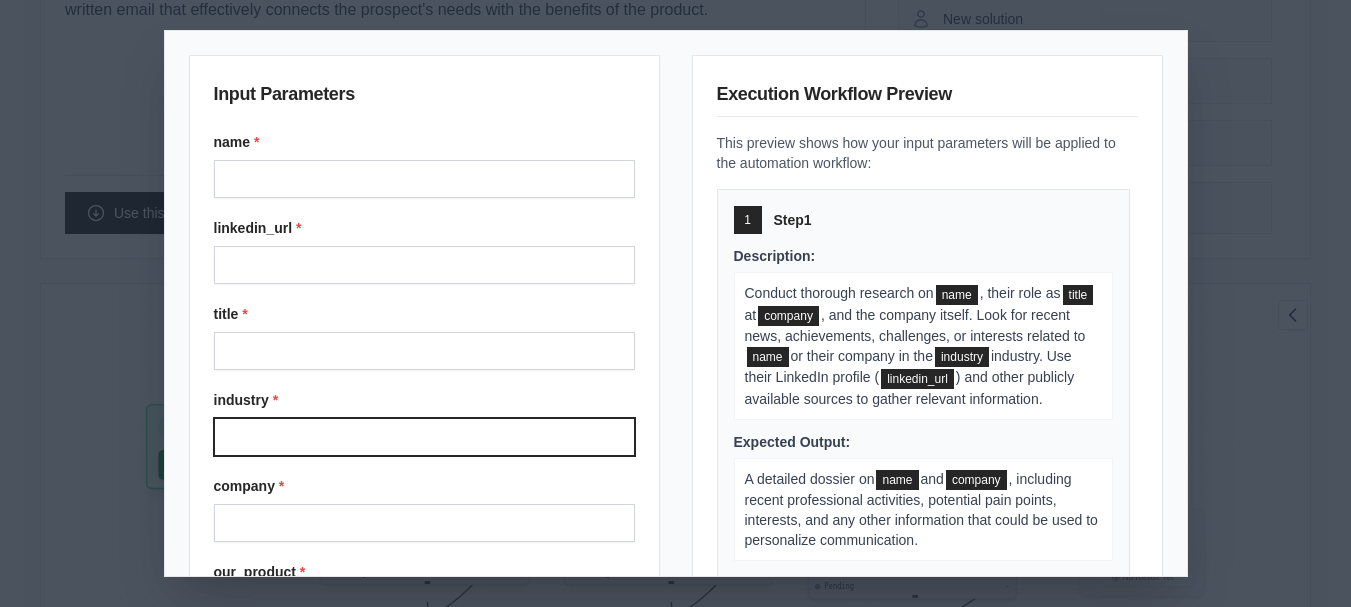 click on "industry   *" at bounding box center [424, 437] 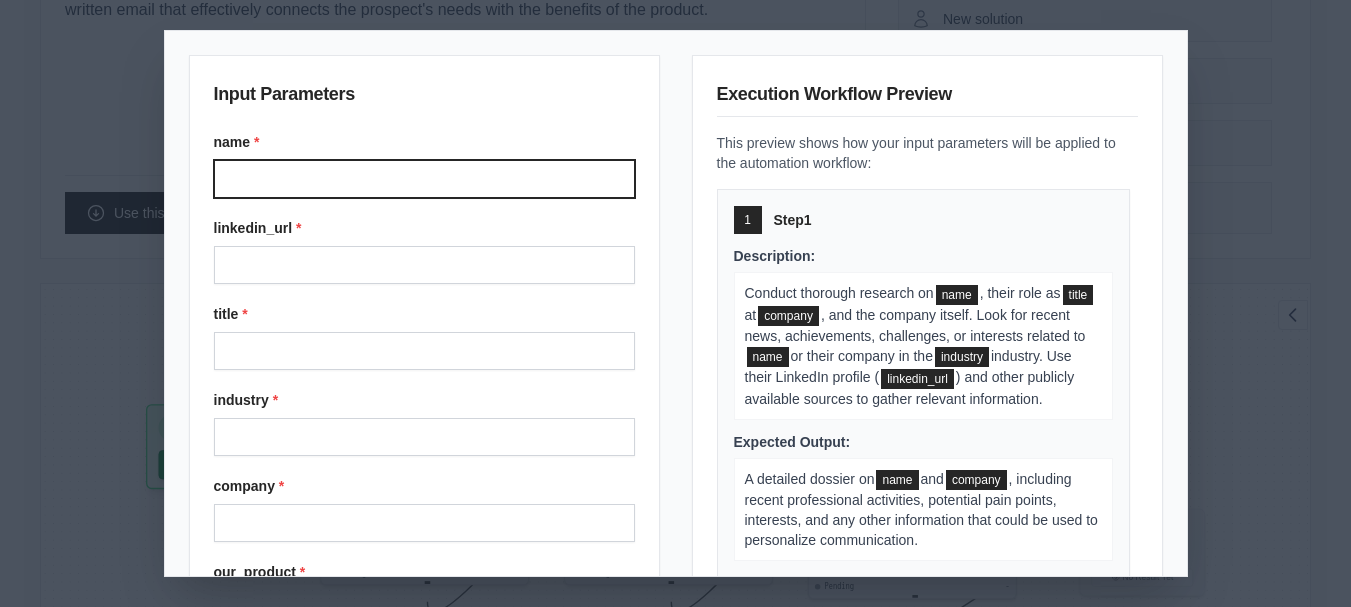 click on "name   *" at bounding box center [424, 179] 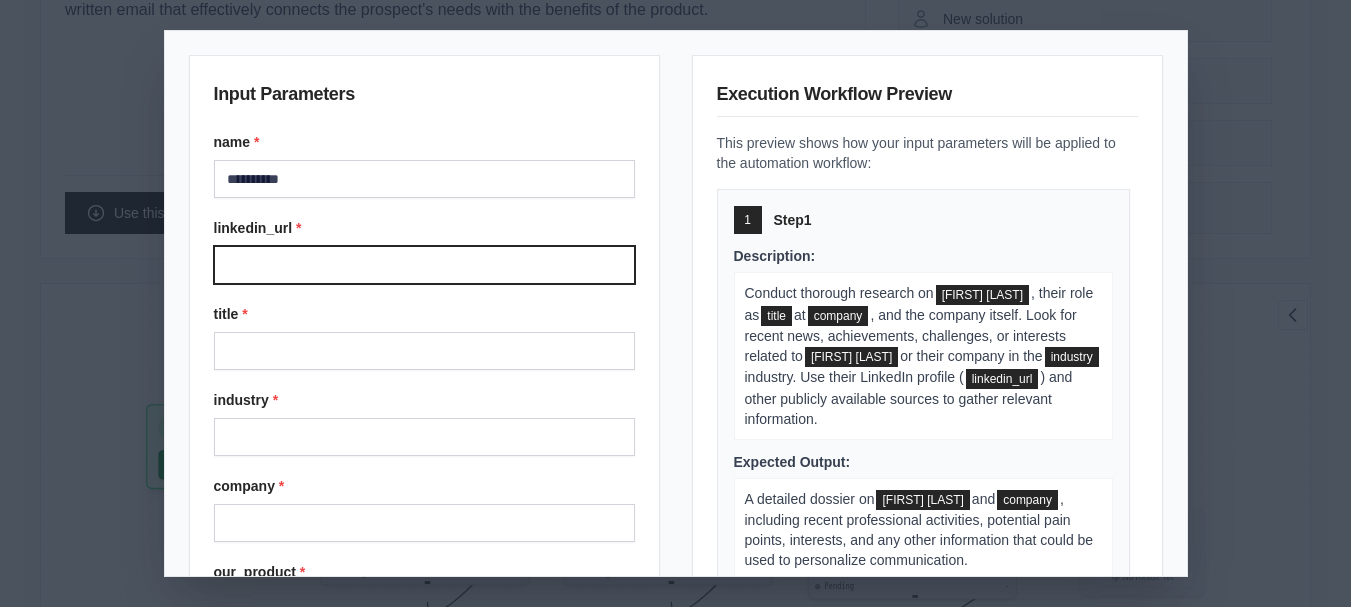 click on "linkedin_url   *" at bounding box center (424, 265) 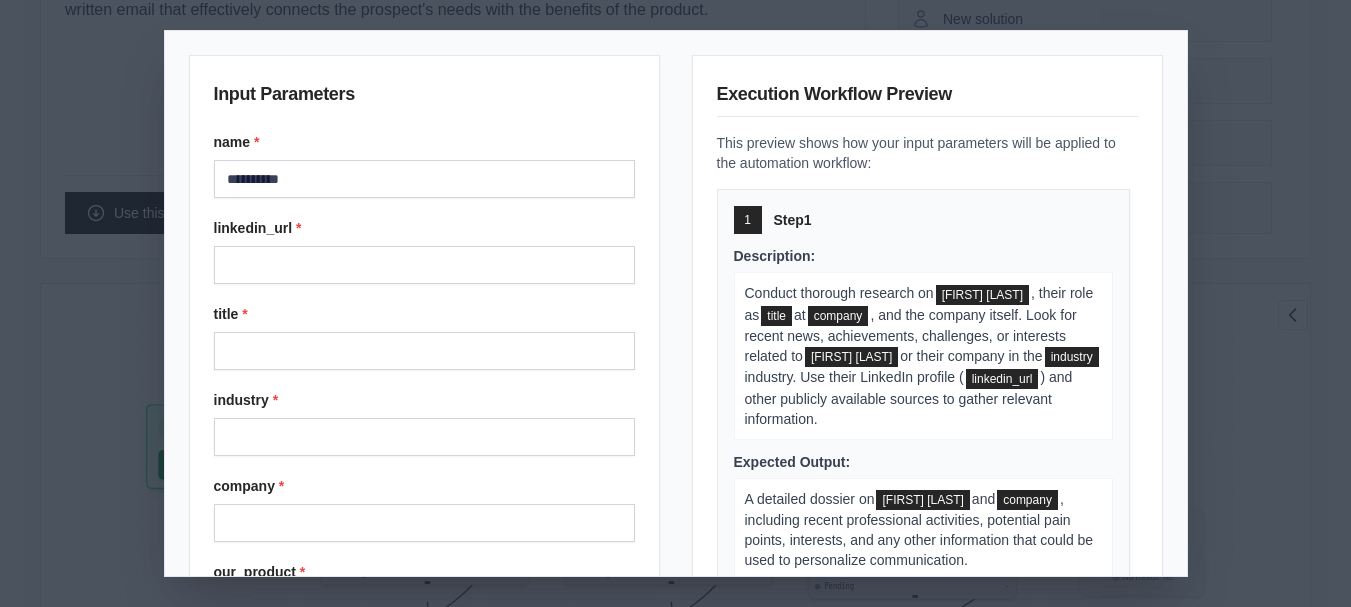 click on "[FIRST] [LAST]" at bounding box center (982, 295) 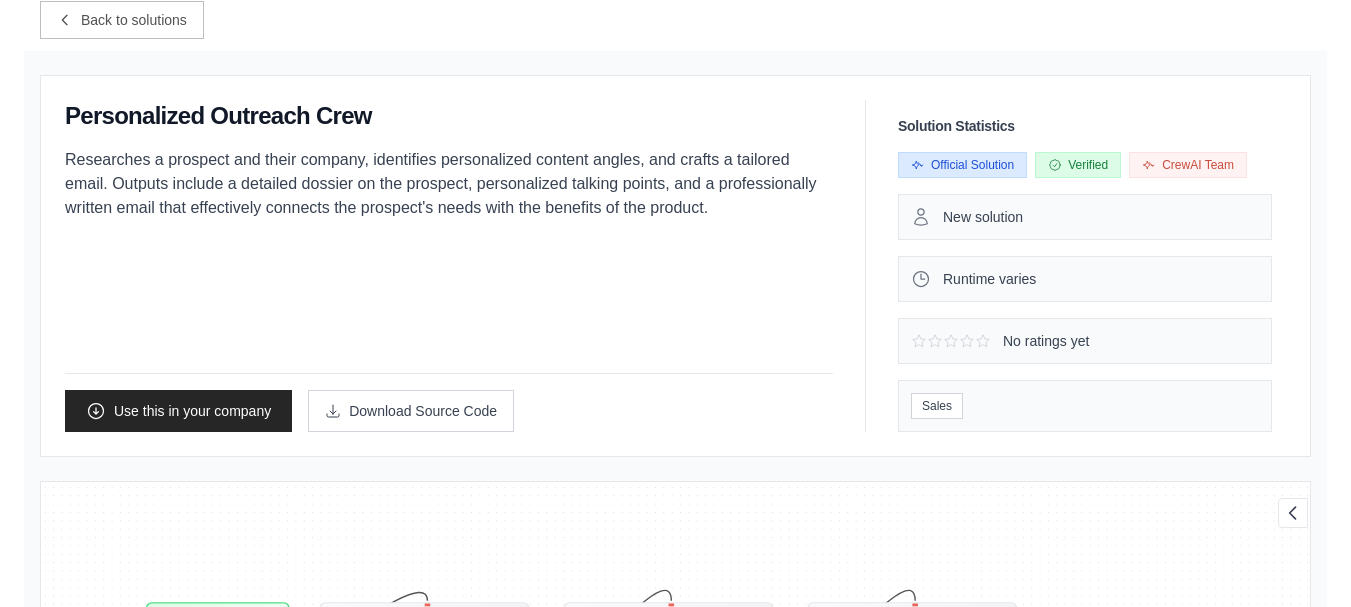 scroll, scrollTop: 200, scrollLeft: 0, axis: vertical 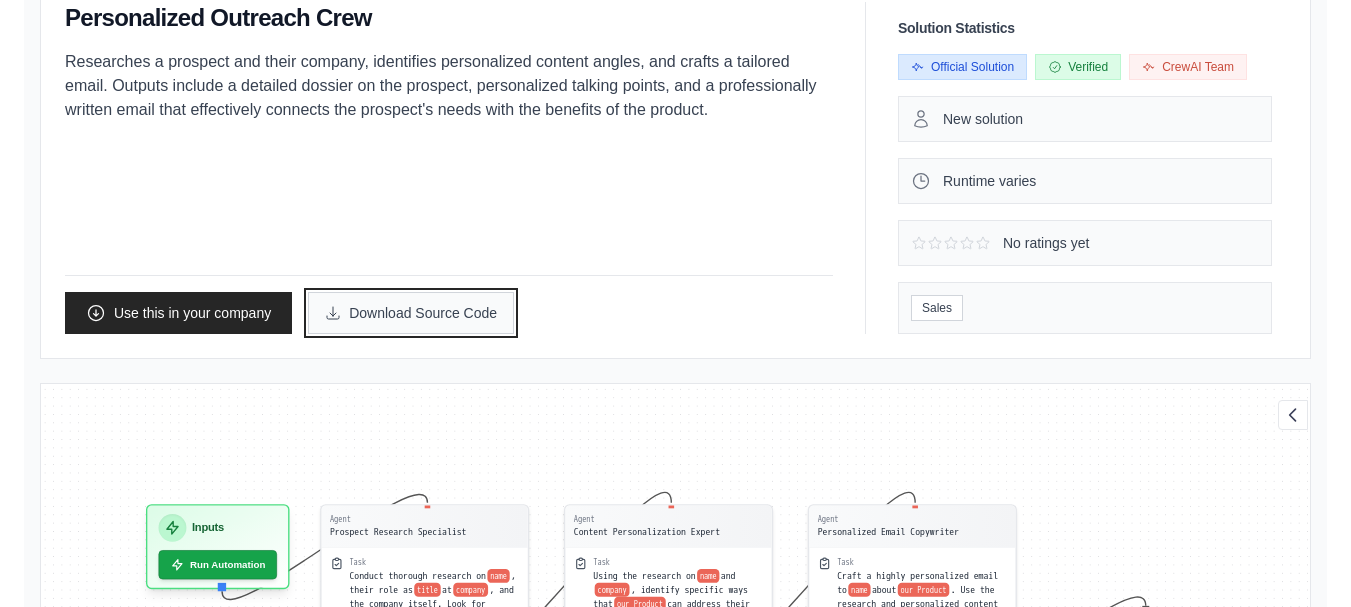click on "Download Source Code" at bounding box center [411, 313] 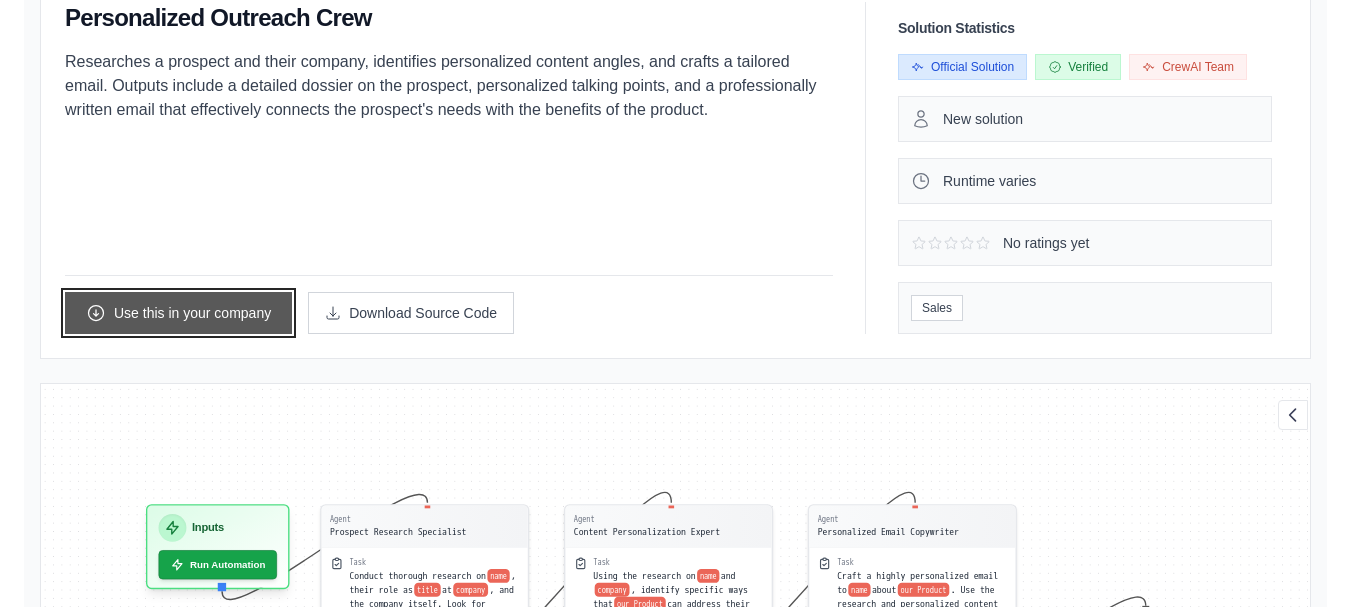 click on "Use this in your company" at bounding box center [178, 313] 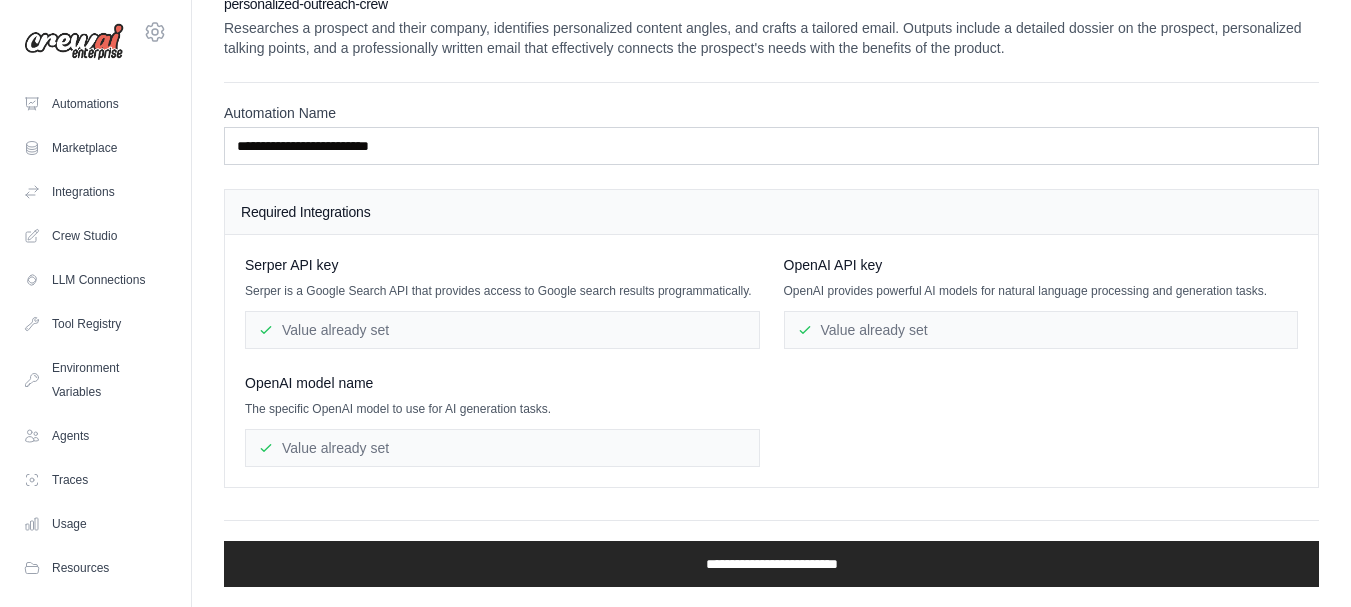 scroll, scrollTop: 0, scrollLeft: 0, axis: both 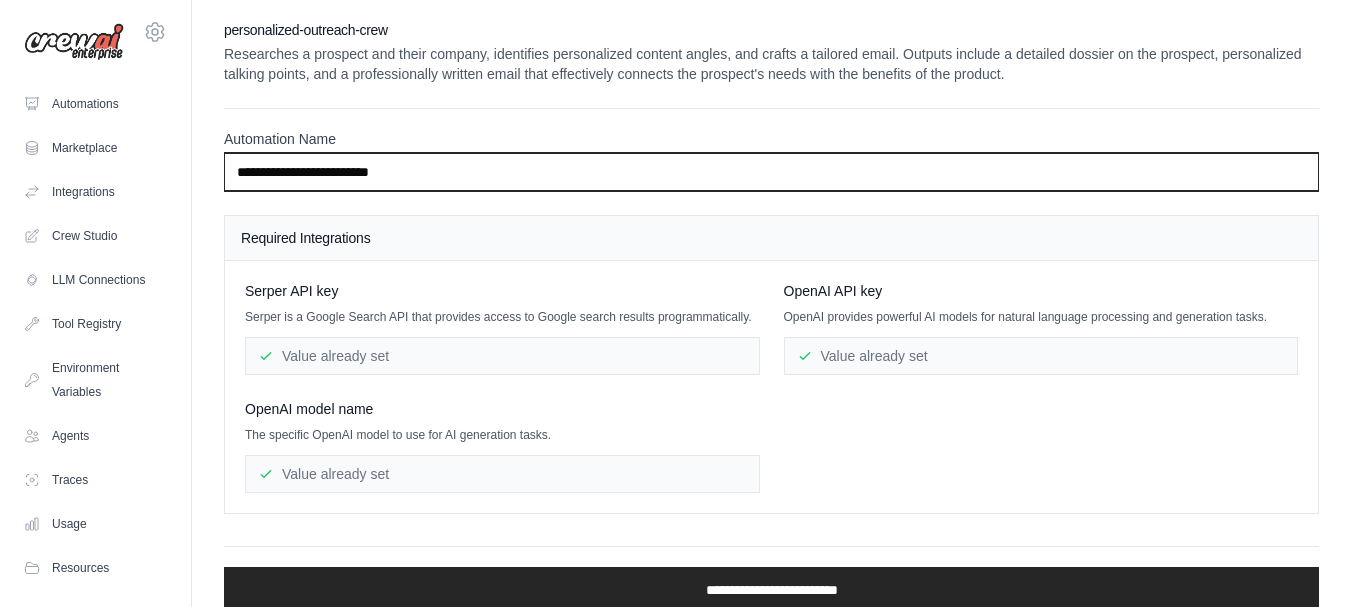 click on "**********" at bounding box center [771, 172] 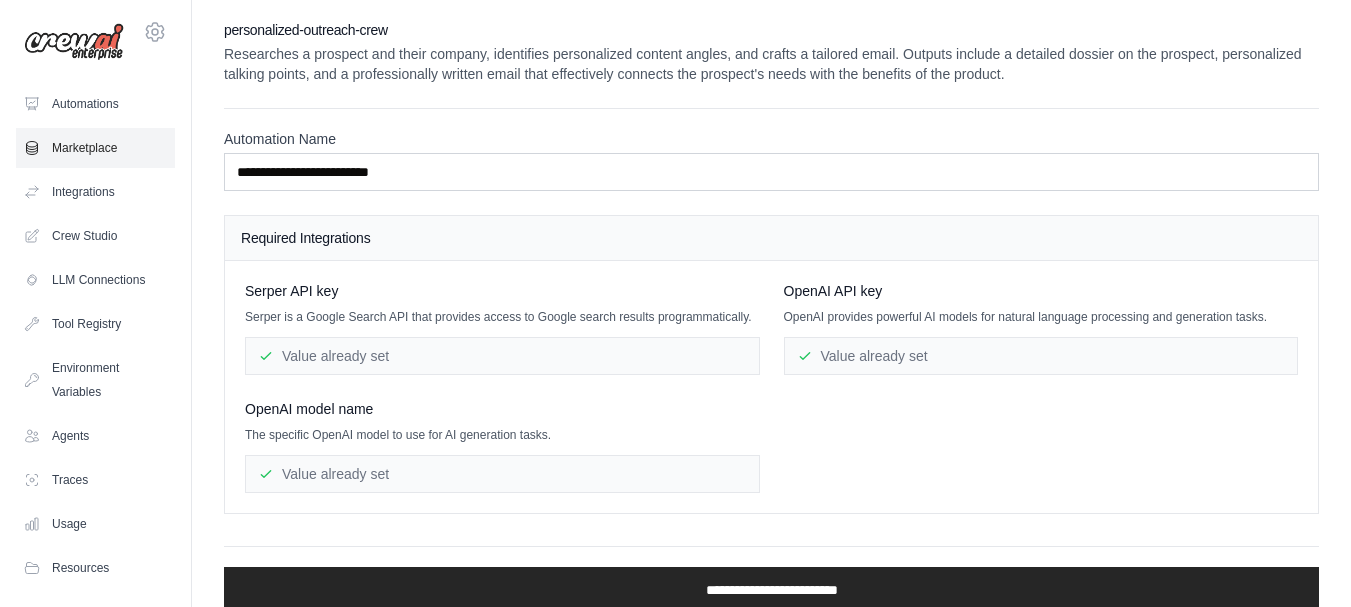click on "Marketplace" at bounding box center [95, 148] 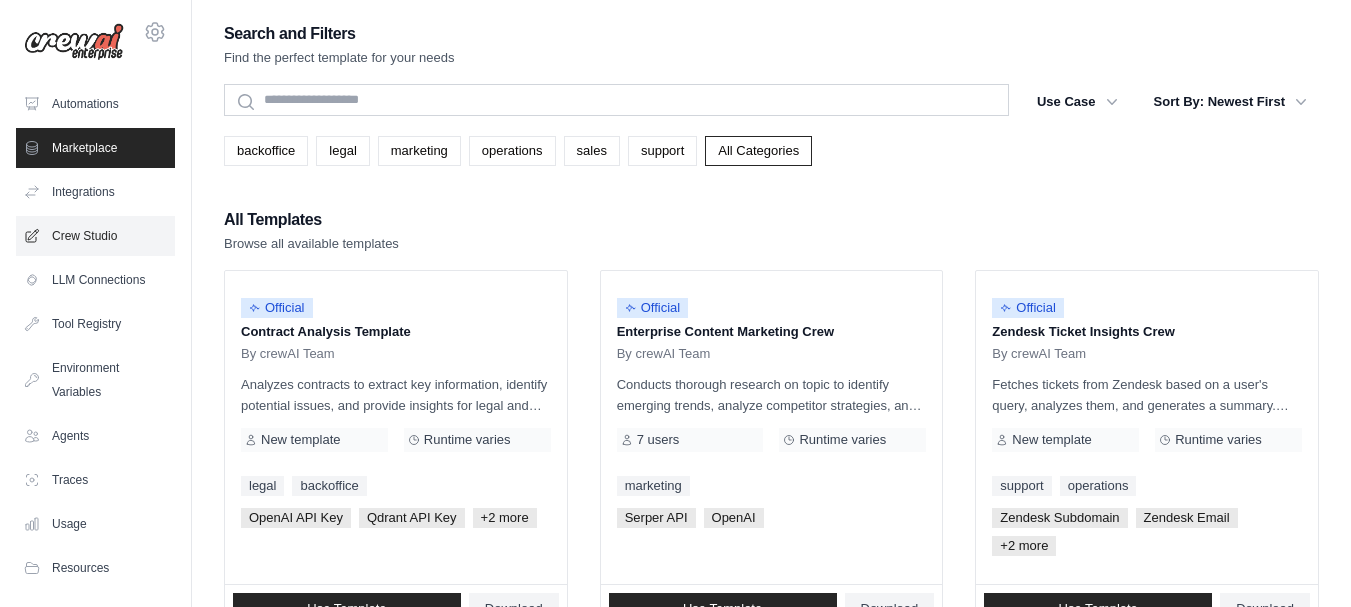 click on "Crew Studio" at bounding box center (95, 236) 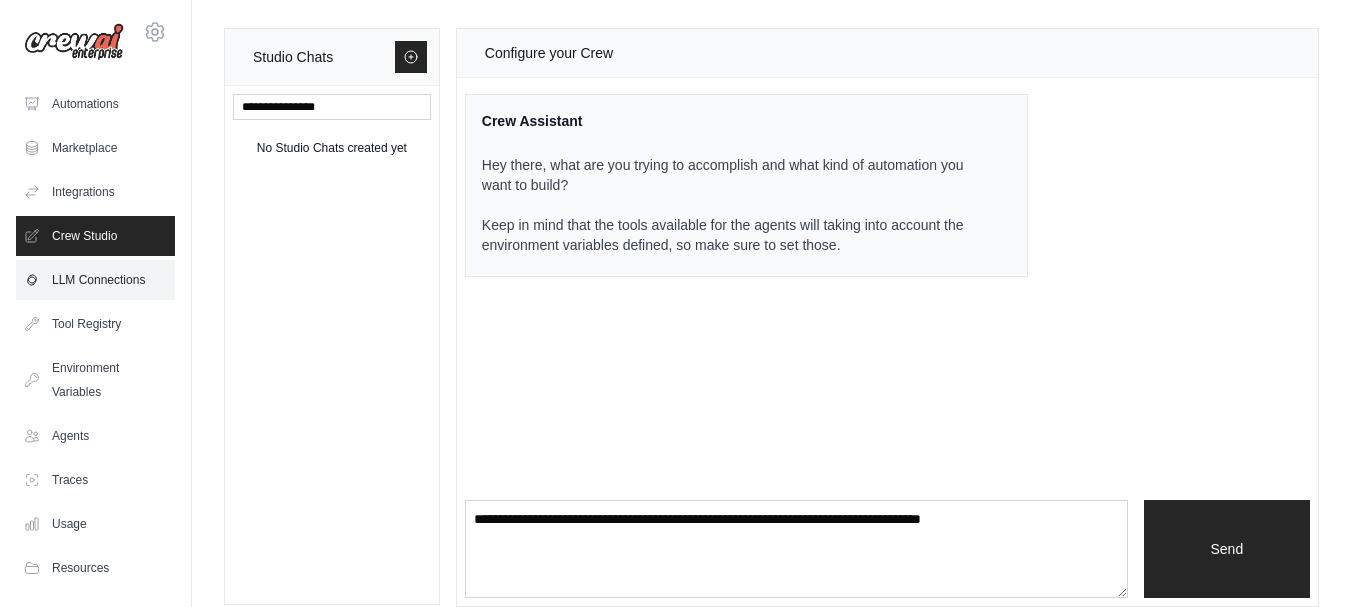 click on "LLM Connections" at bounding box center [95, 280] 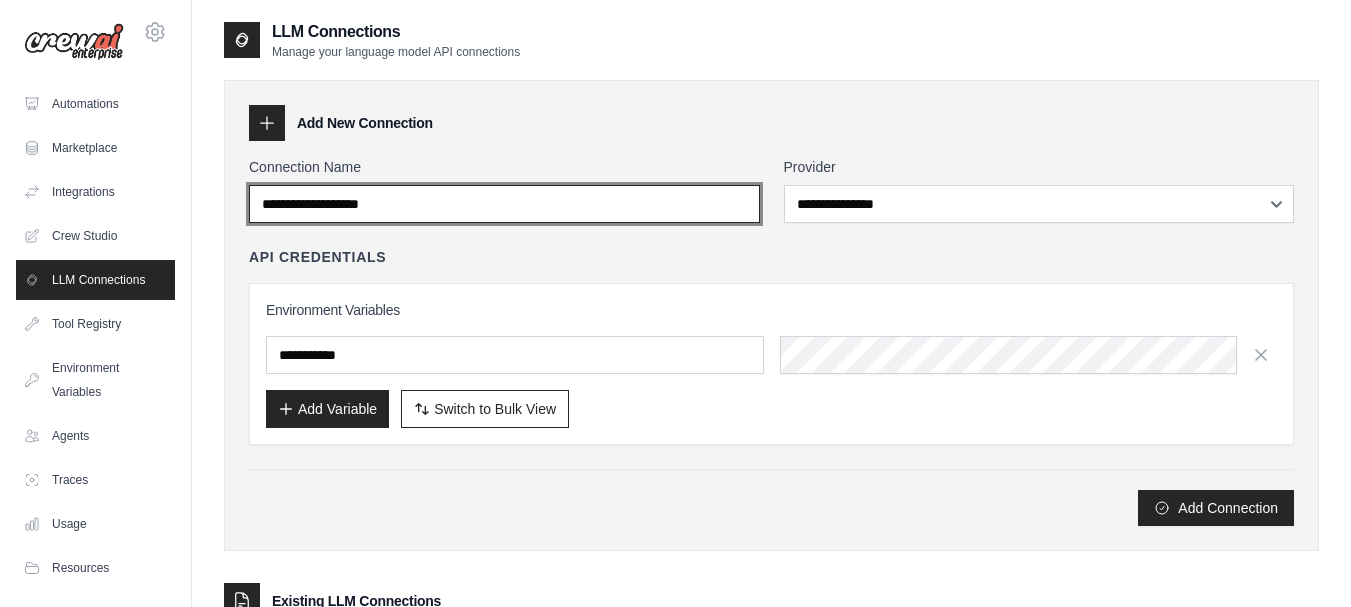 click on "Connection Name" at bounding box center (504, 204) 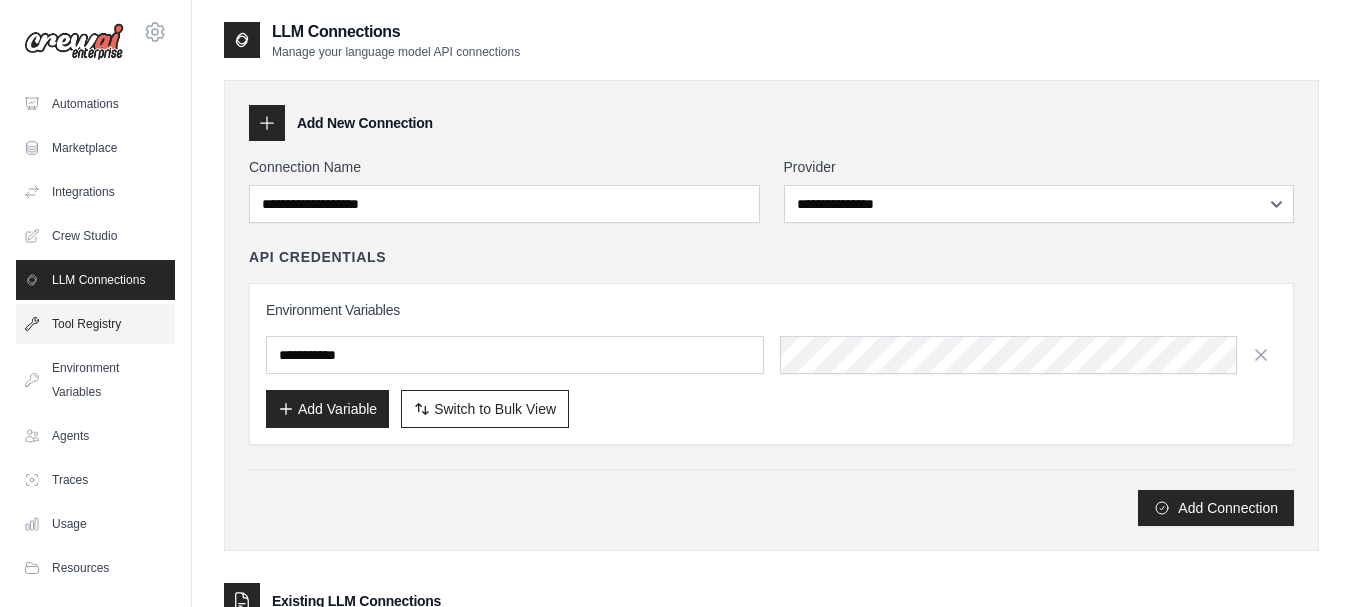 click on "Tool Registry" at bounding box center (95, 324) 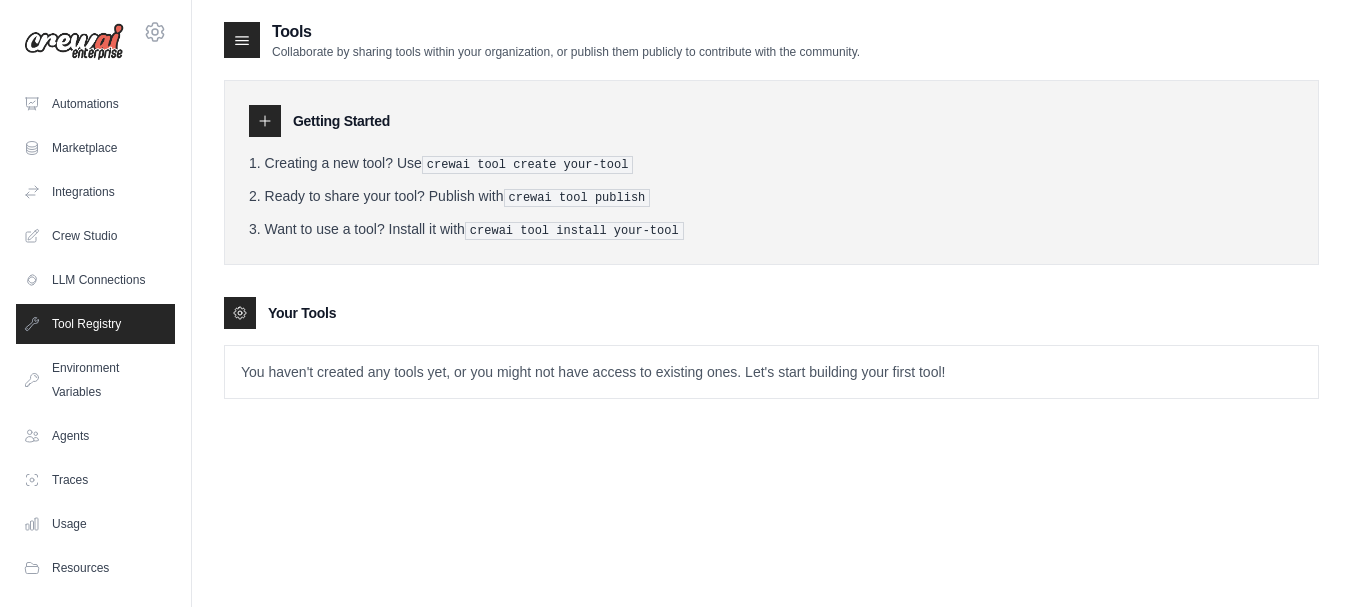 click on "Tool Registry" at bounding box center (95, 324) 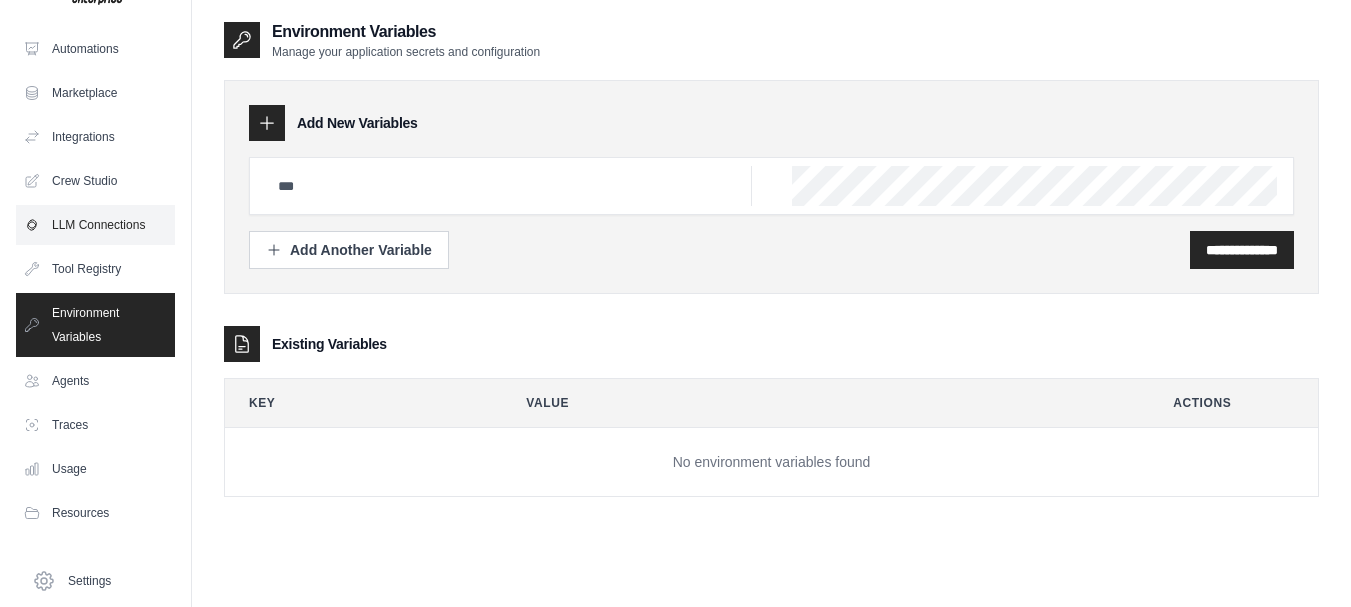 scroll, scrollTop: 0, scrollLeft: 0, axis: both 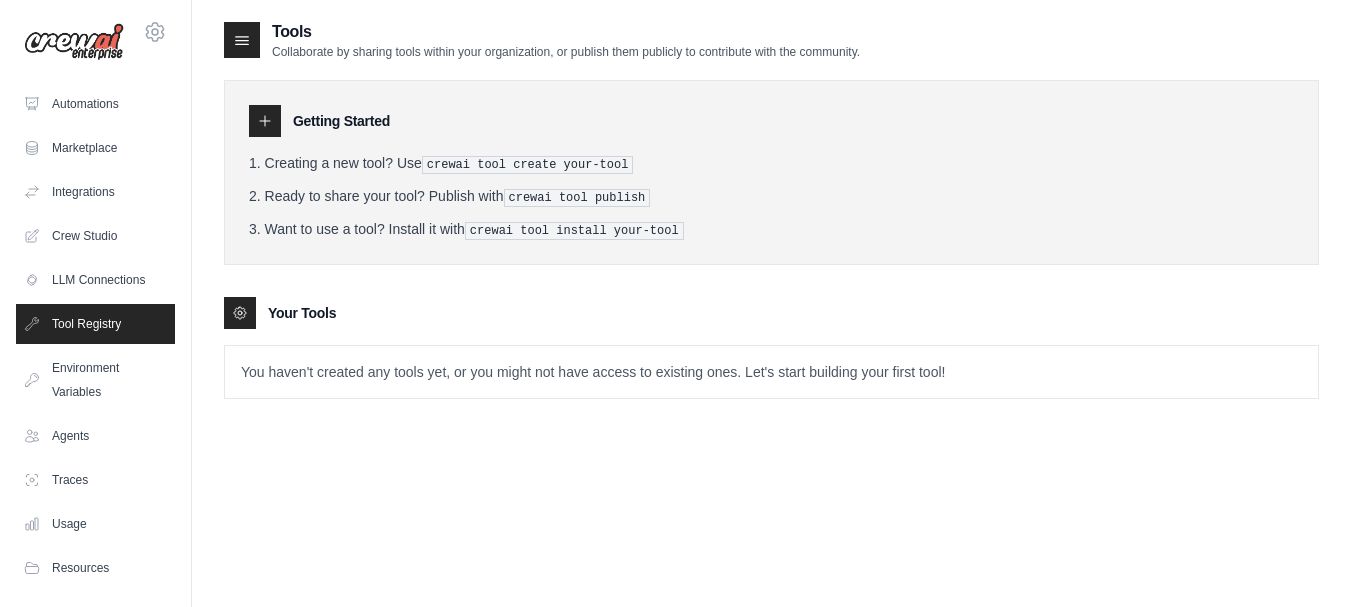 click on "crewai tool create your-tool" at bounding box center [528, 165] 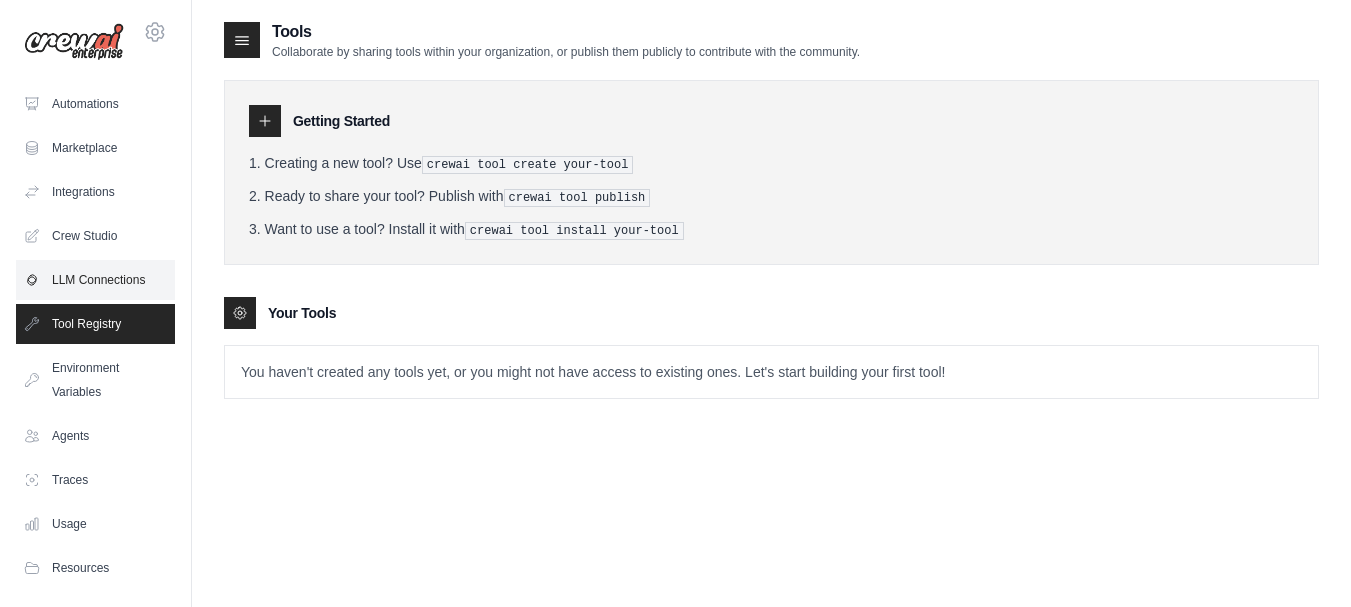 click on "LLM Connections" at bounding box center [95, 280] 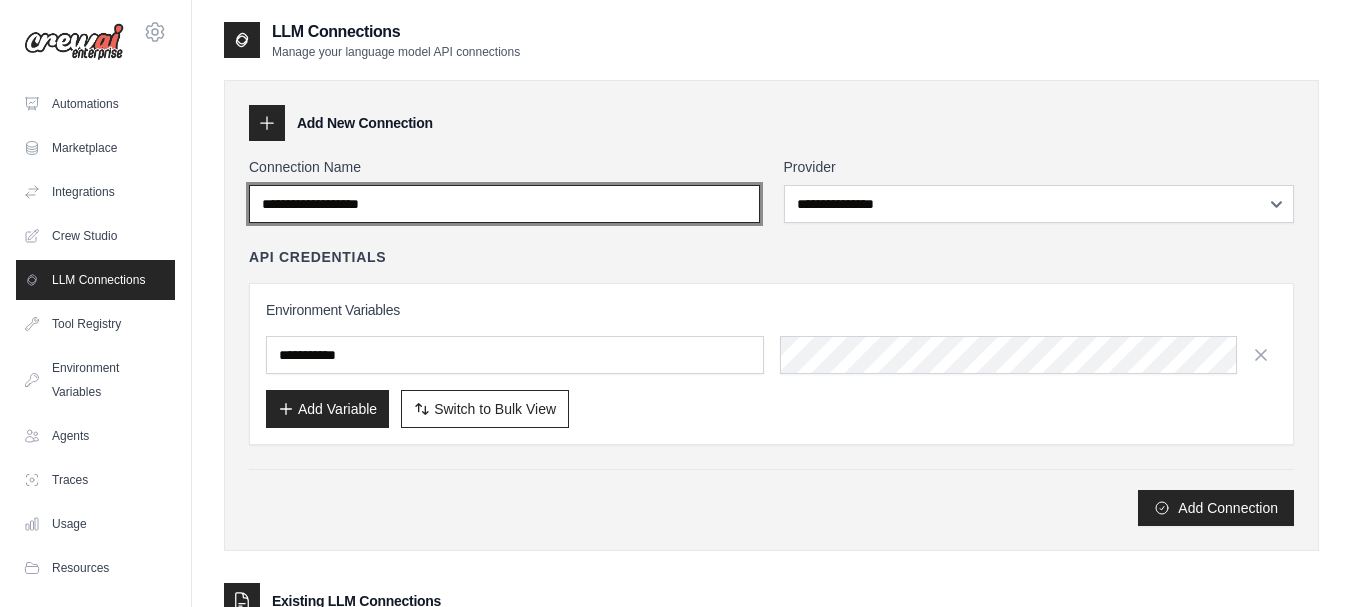 click on "Connection Name" at bounding box center [504, 204] 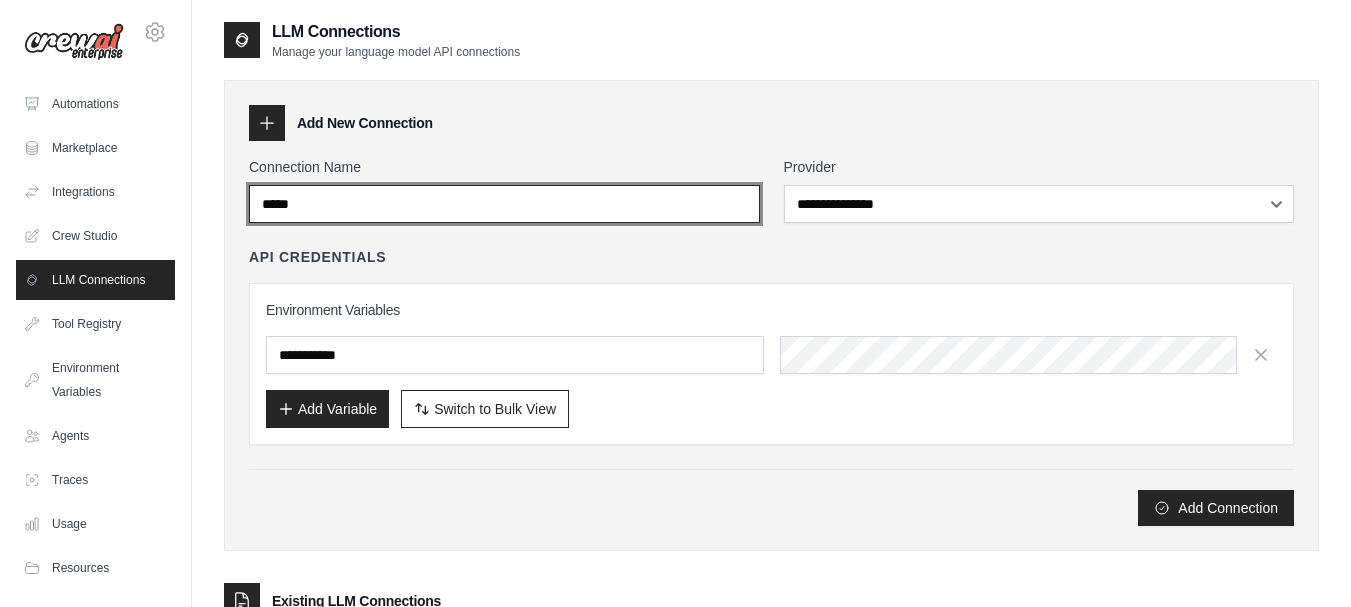 type on "*****" 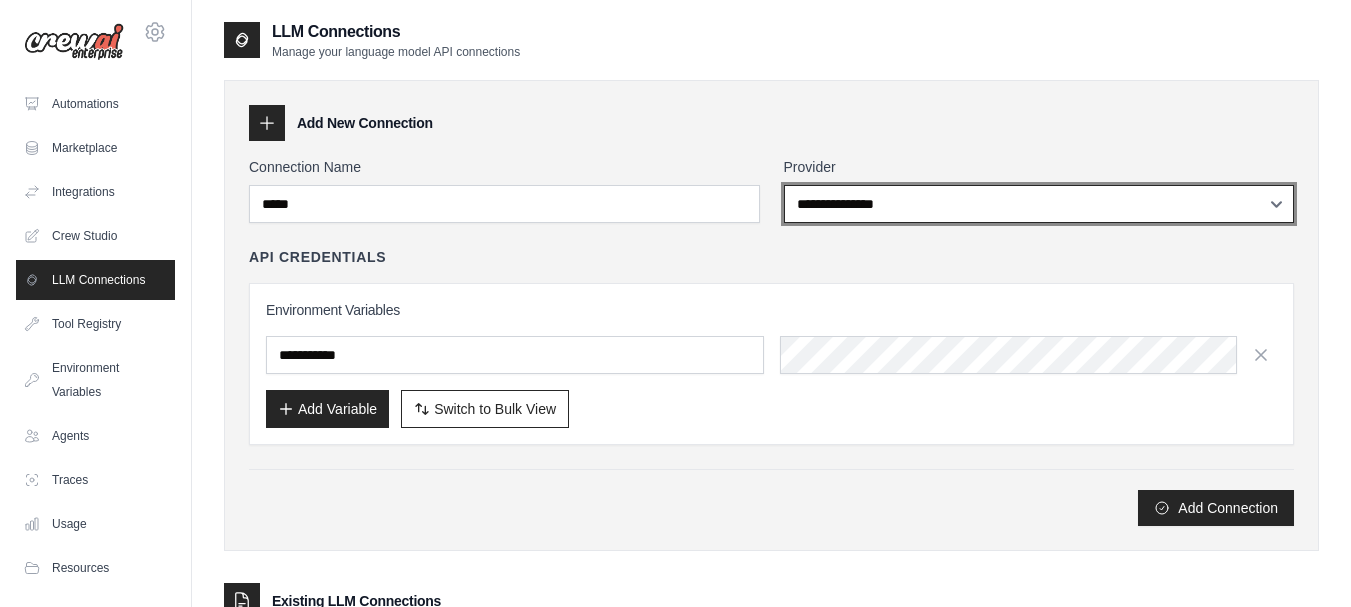 click on "**********" at bounding box center [1039, 204] 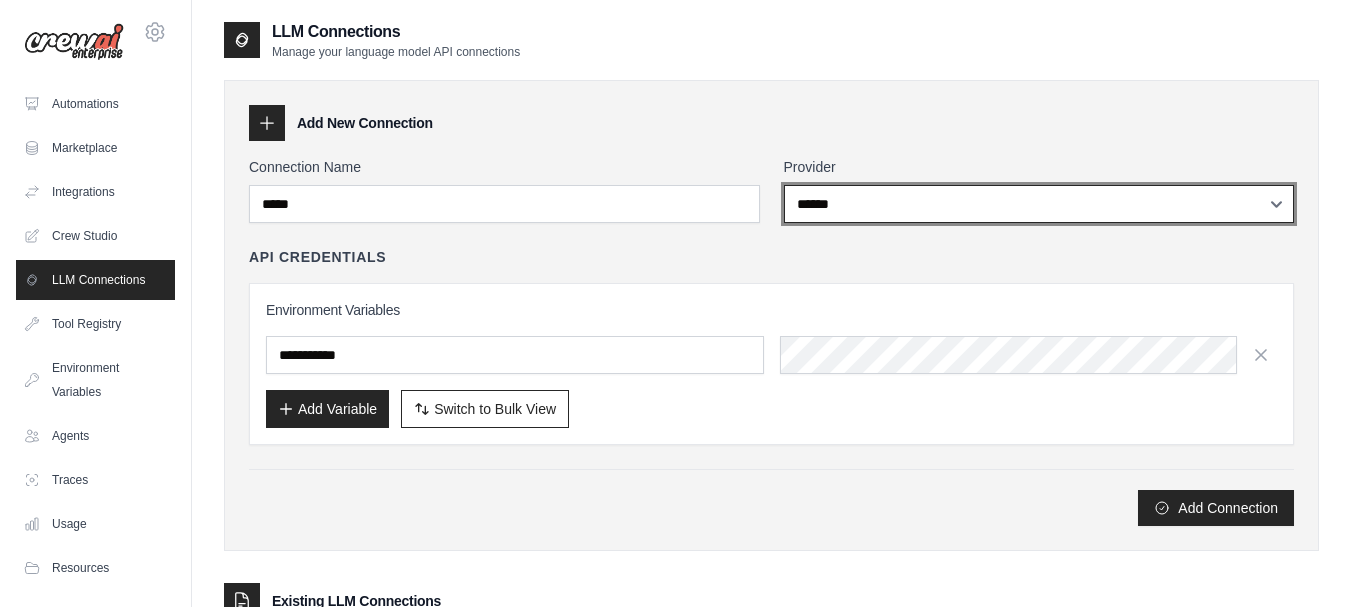 click on "**********" at bounding box center [1039, 204] 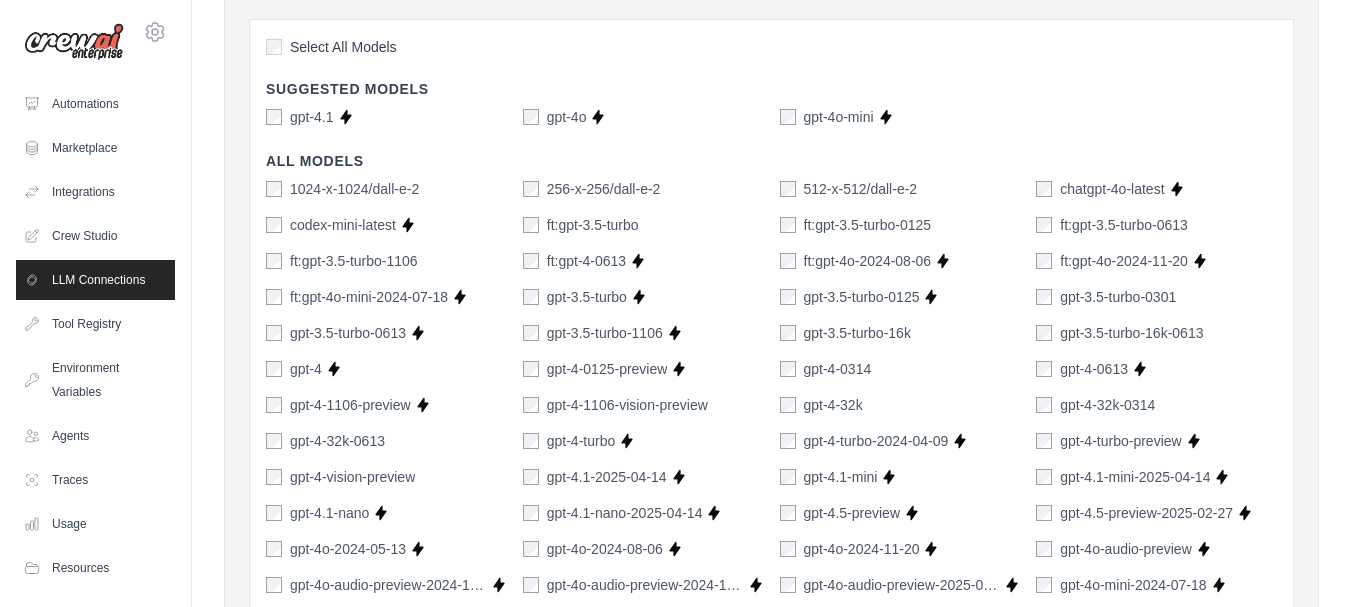 scroll, scrollTop: 500, scrollLeft: 0, axis: vertical 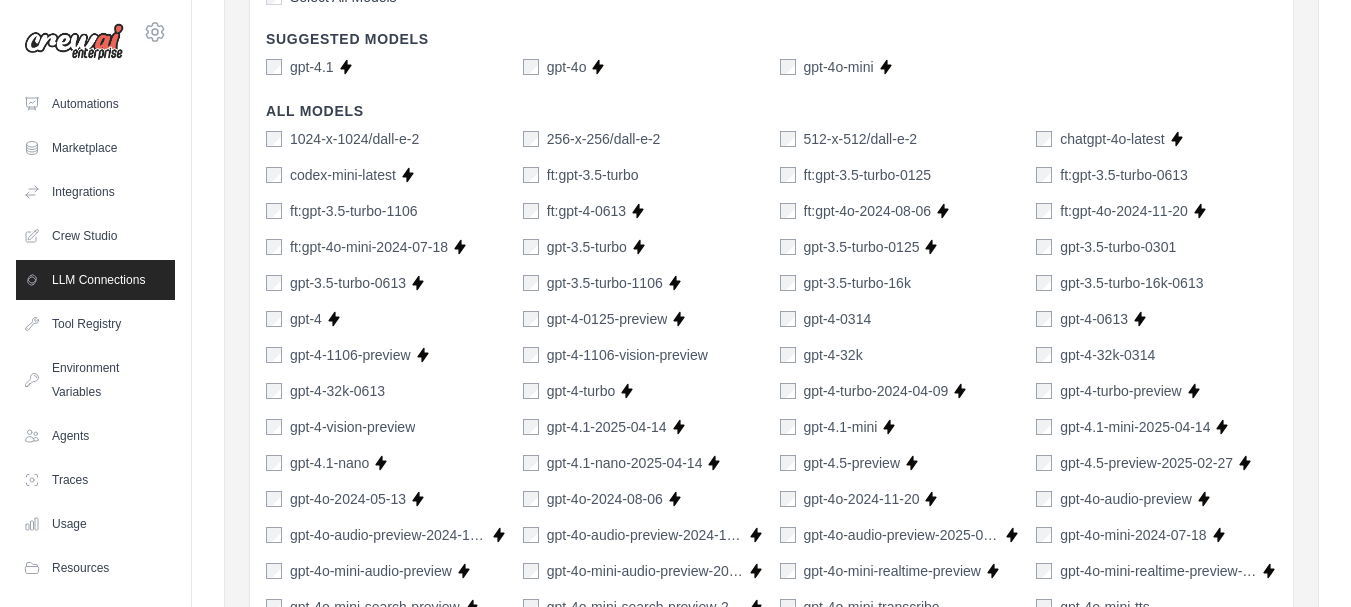 click on "gpt-4" at bounding box center [294, 319] 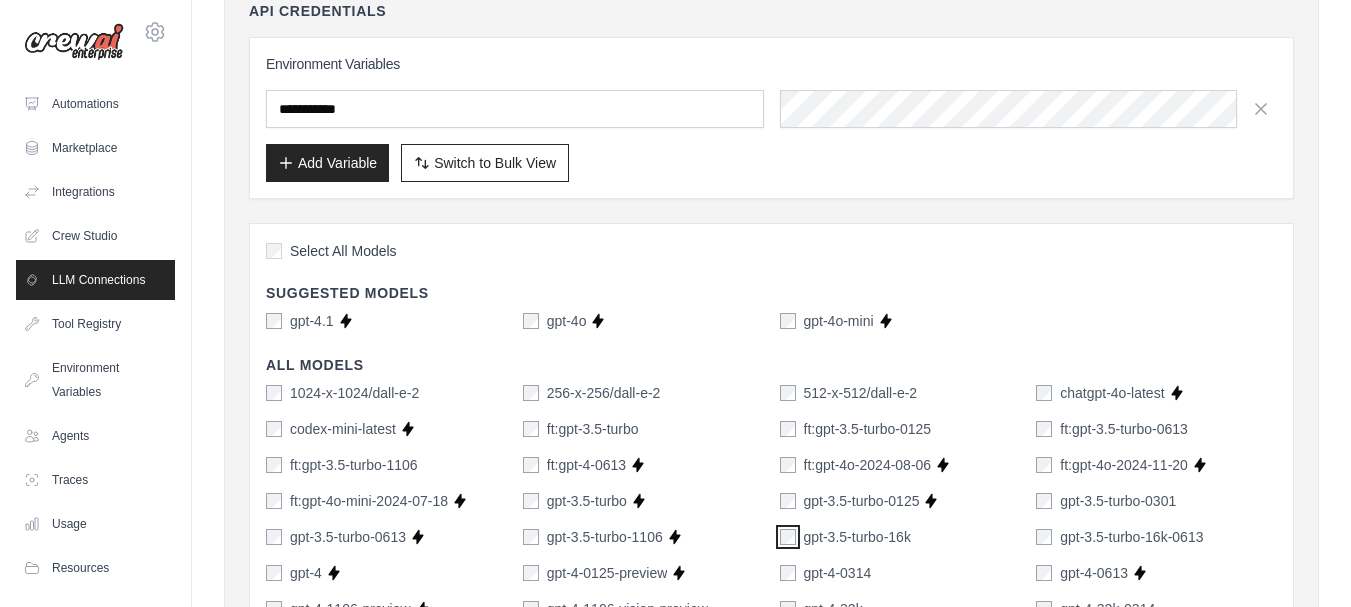 scroll, scrollTop: 300, scrollLeft: 0, axis: vertical 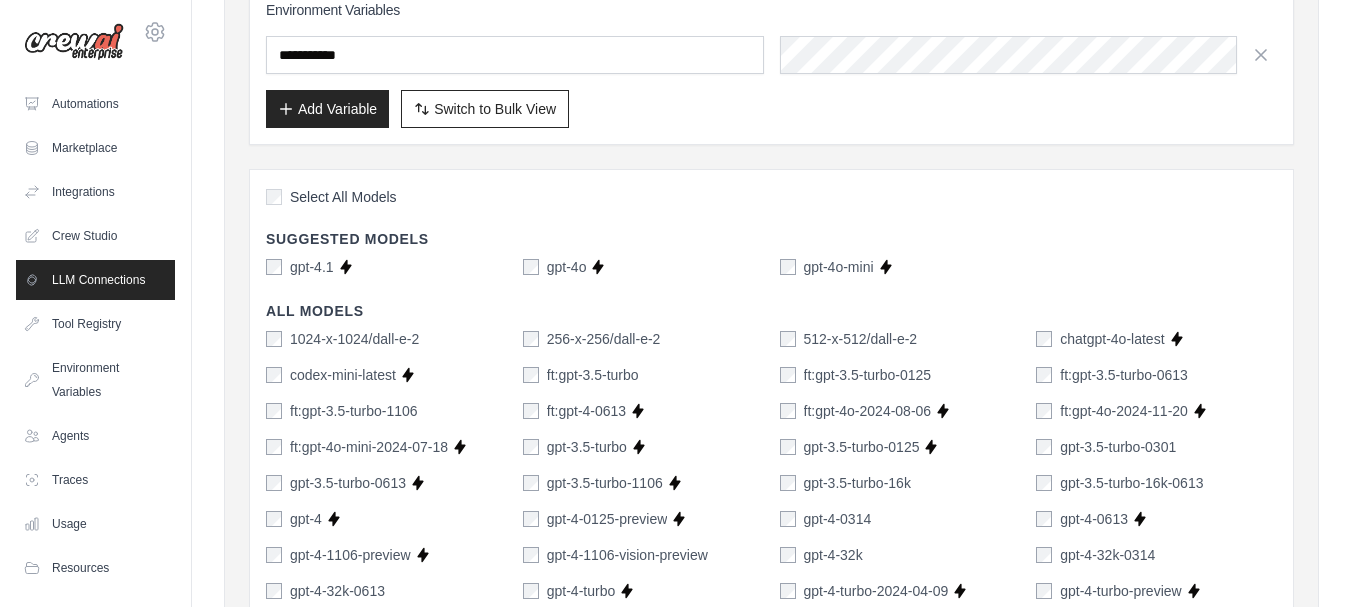 click on "gpt-4o-mini" at bounding box center (839, 267) 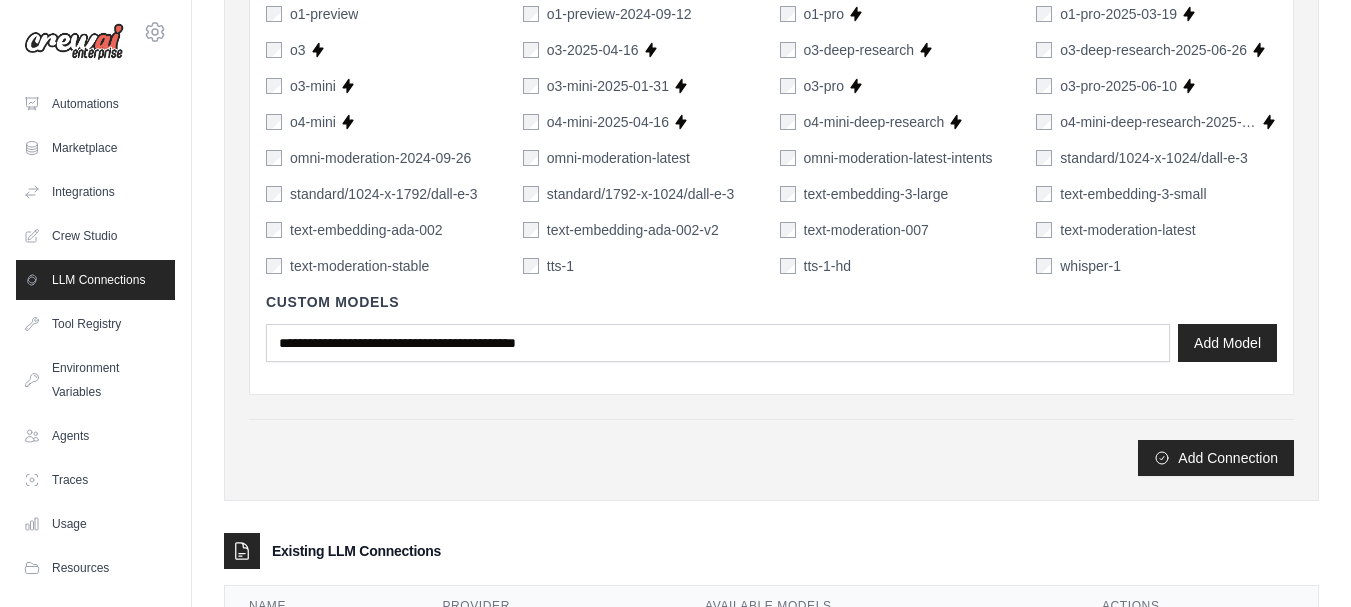 scroll, scrollTop: 1470, scrollLeft: 0, axis: vertical 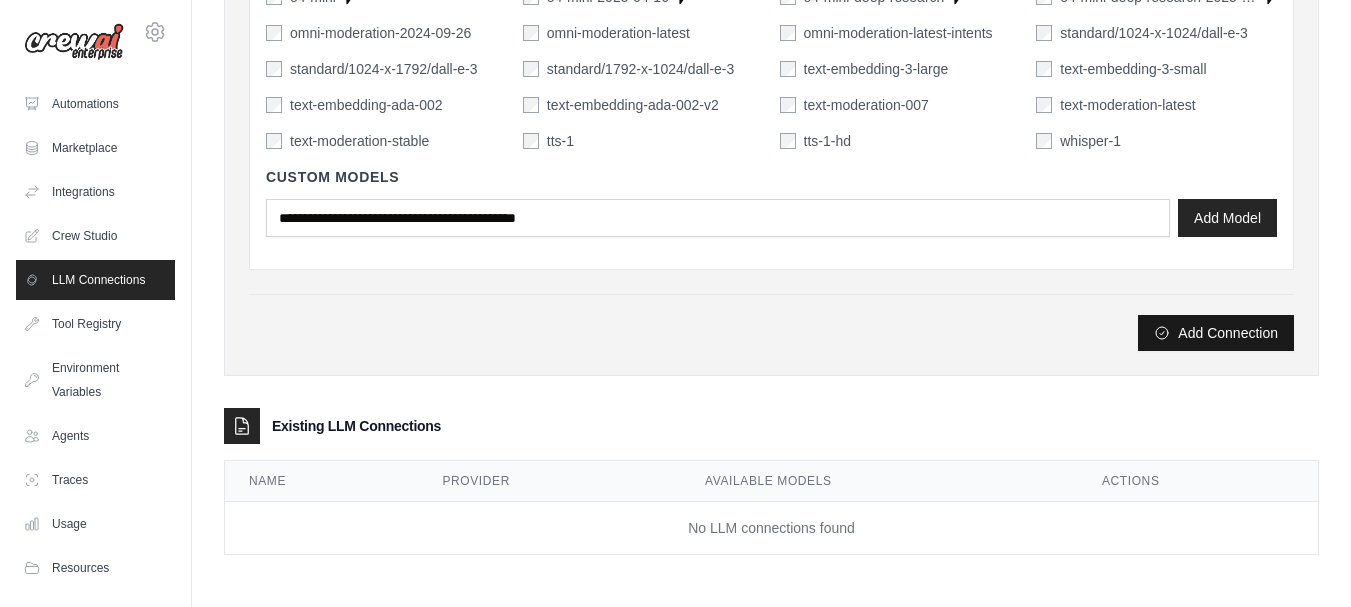click on "Add Connection" at bounding box center [1216, 333] 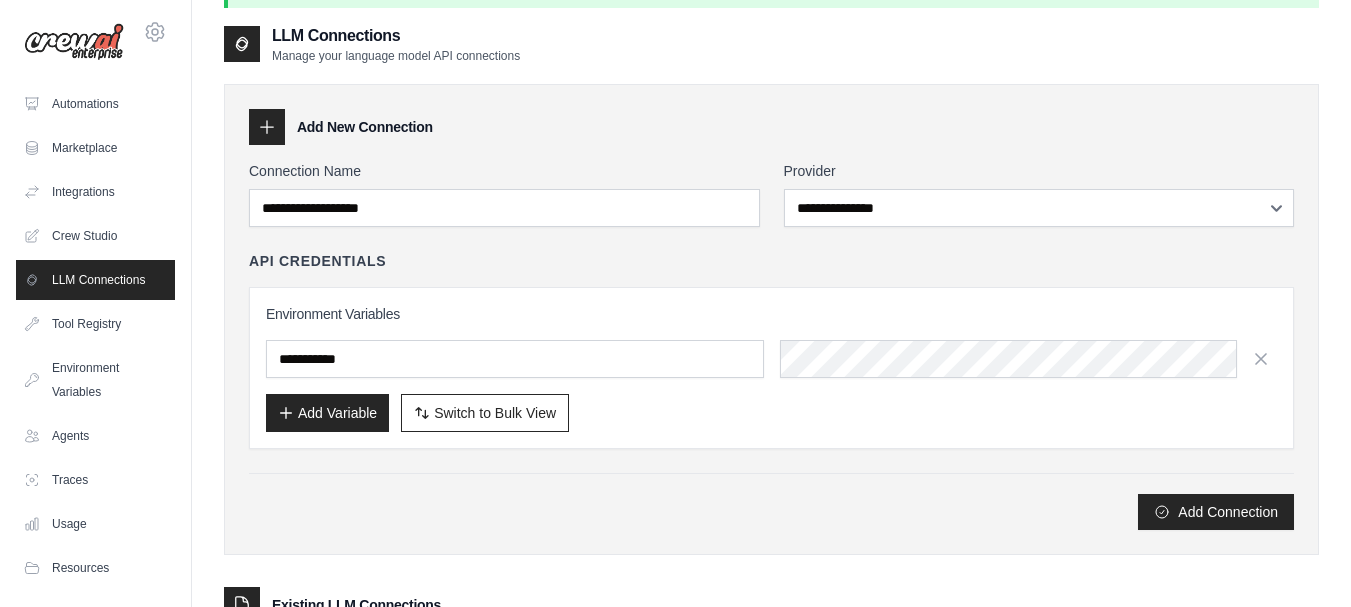 scroll, scrollTop: 100, scrollLeft: 0, axis: vertical 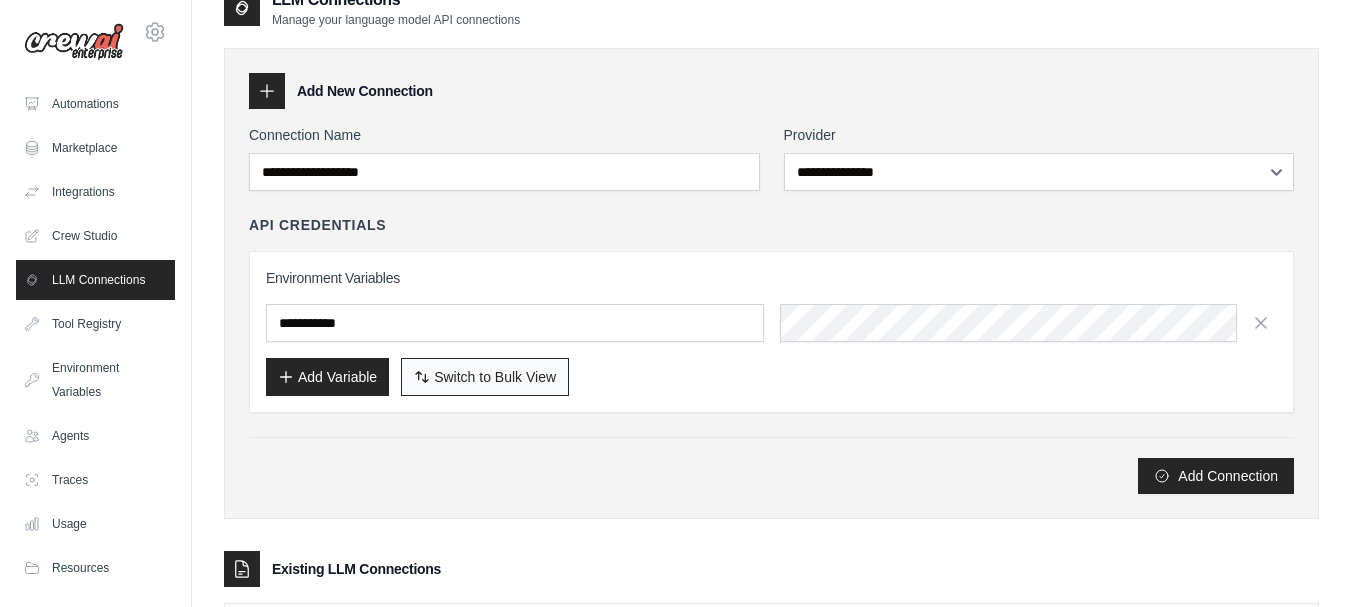 click on "Switch to Bulk View" at bounding box center [495, 377] 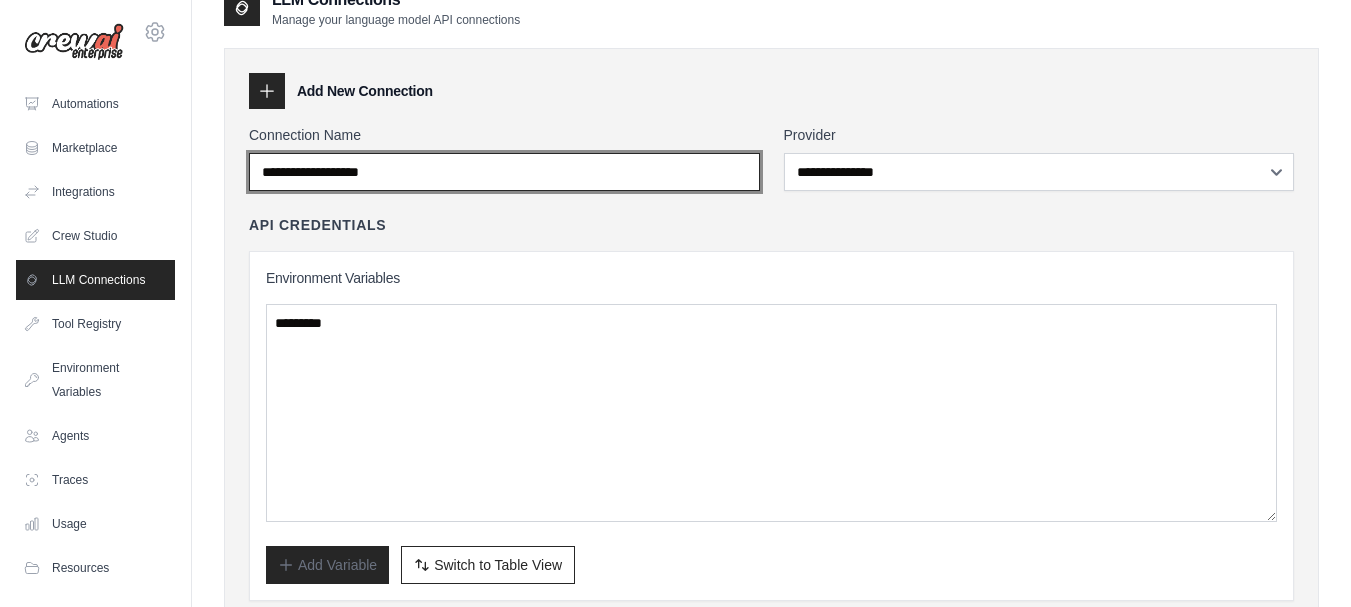click on "Connection Name" at bounding box center (504, 172) 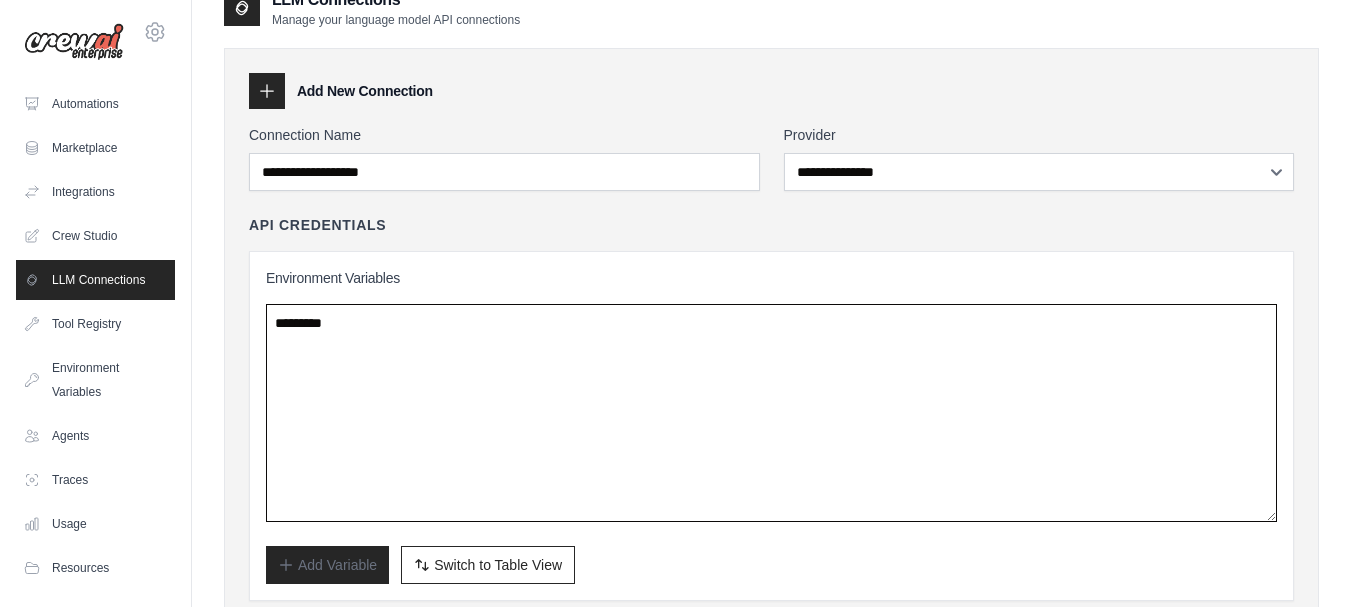click at bounding box center (771, 413) 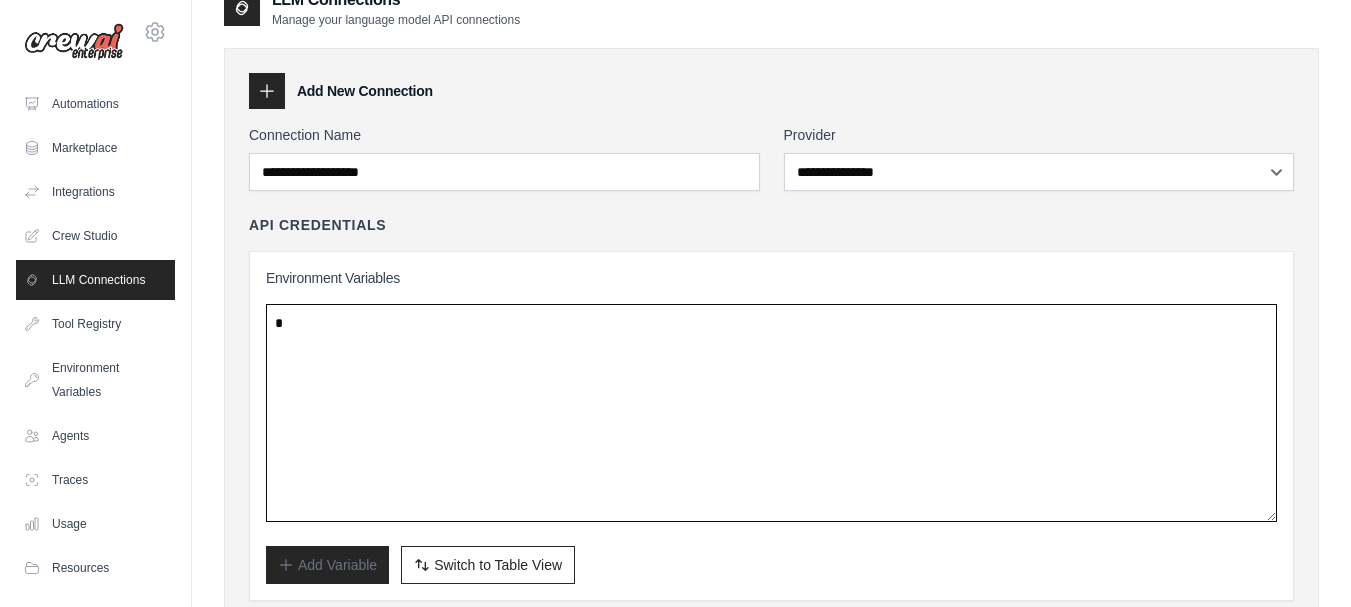 type on "*" 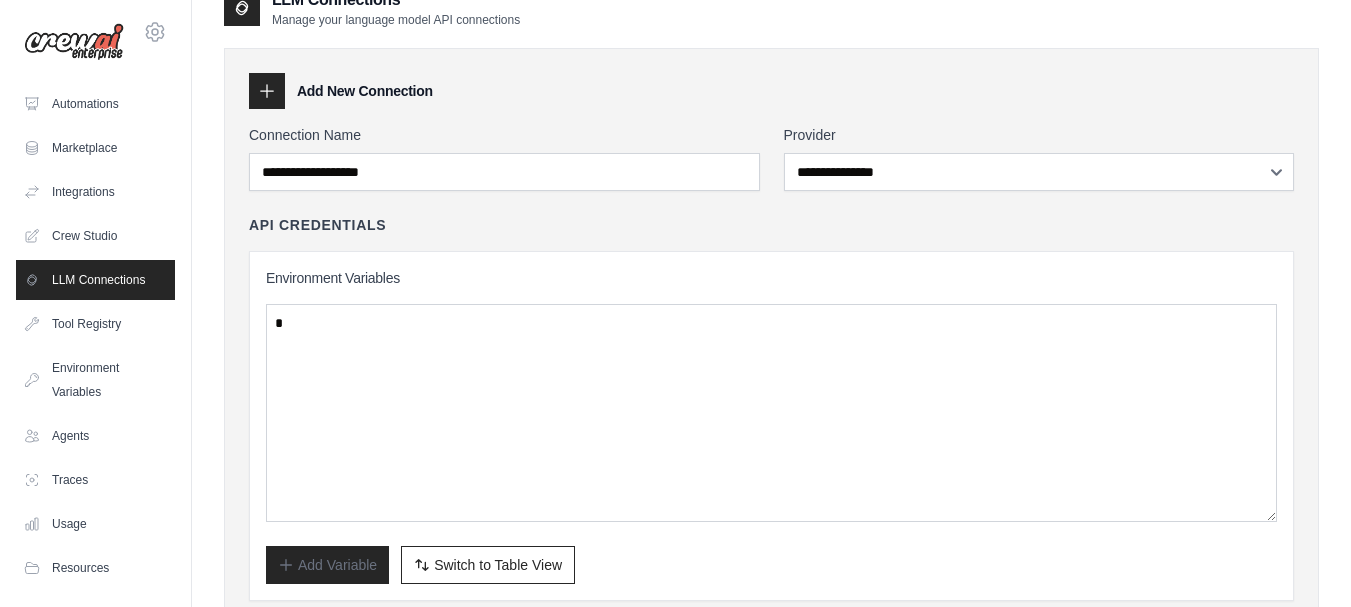 click on "LLM Connections" at bounding box center (95, 280) 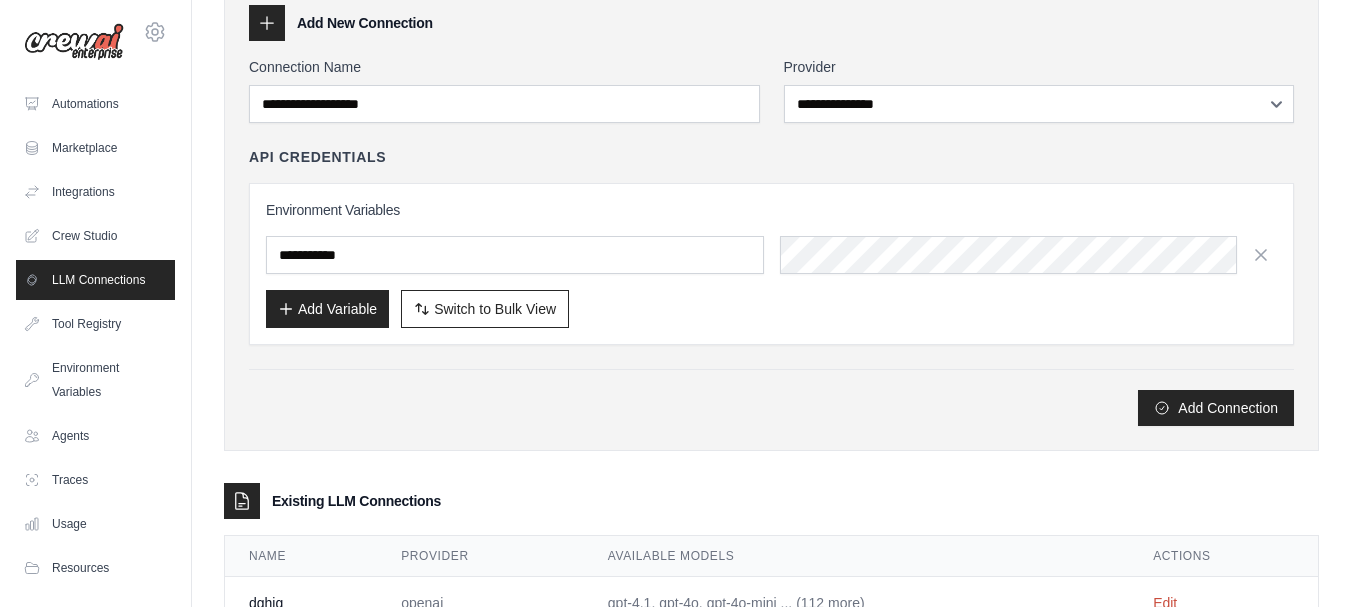 scroll, scrollTop: 0, scrollLeft: 0, axis: both 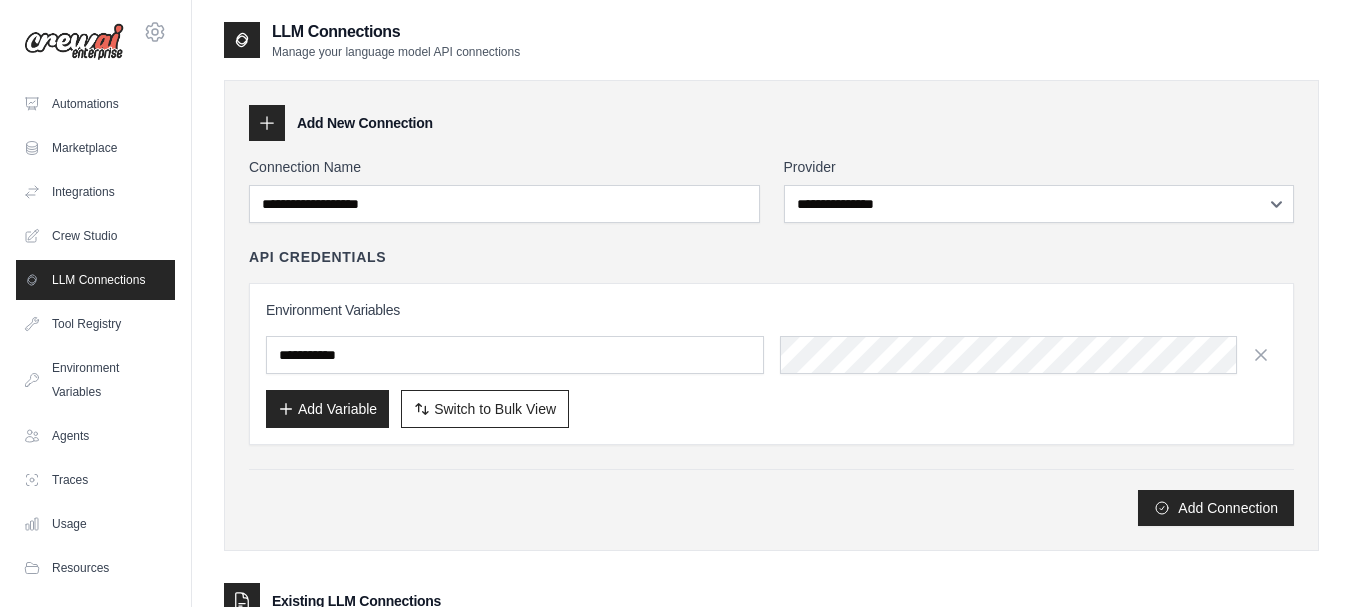 click on "LLM Connections" at bounding box center [95, 280] 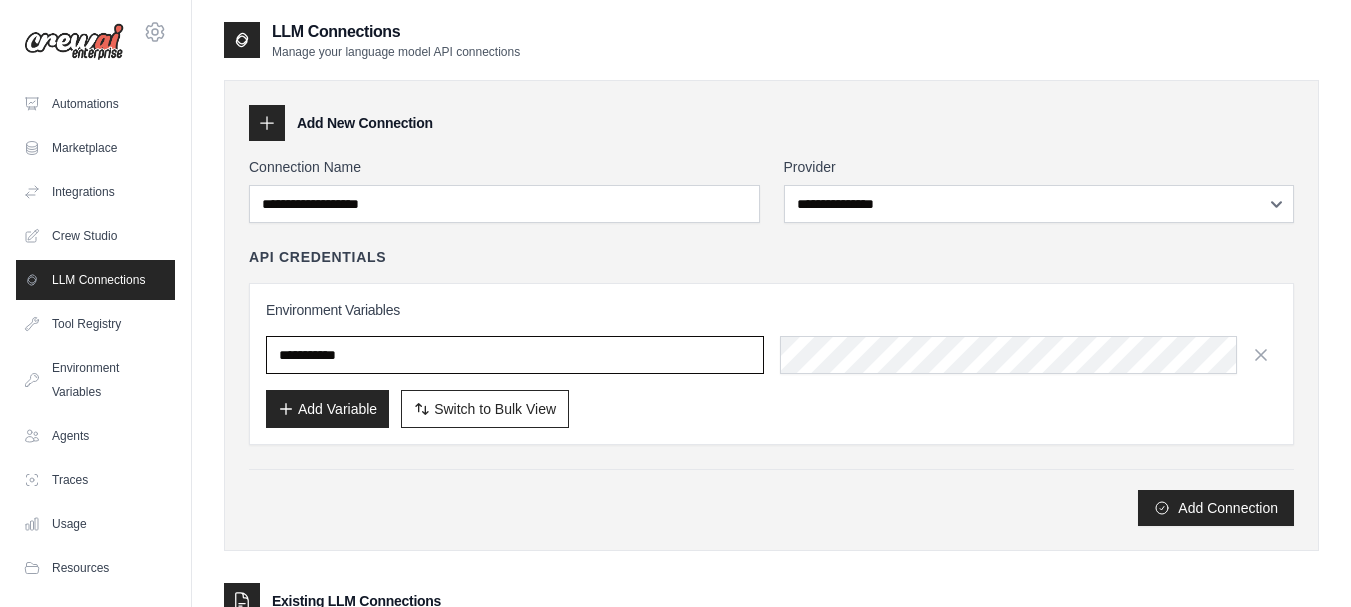 click at bounding box center (515, 355) 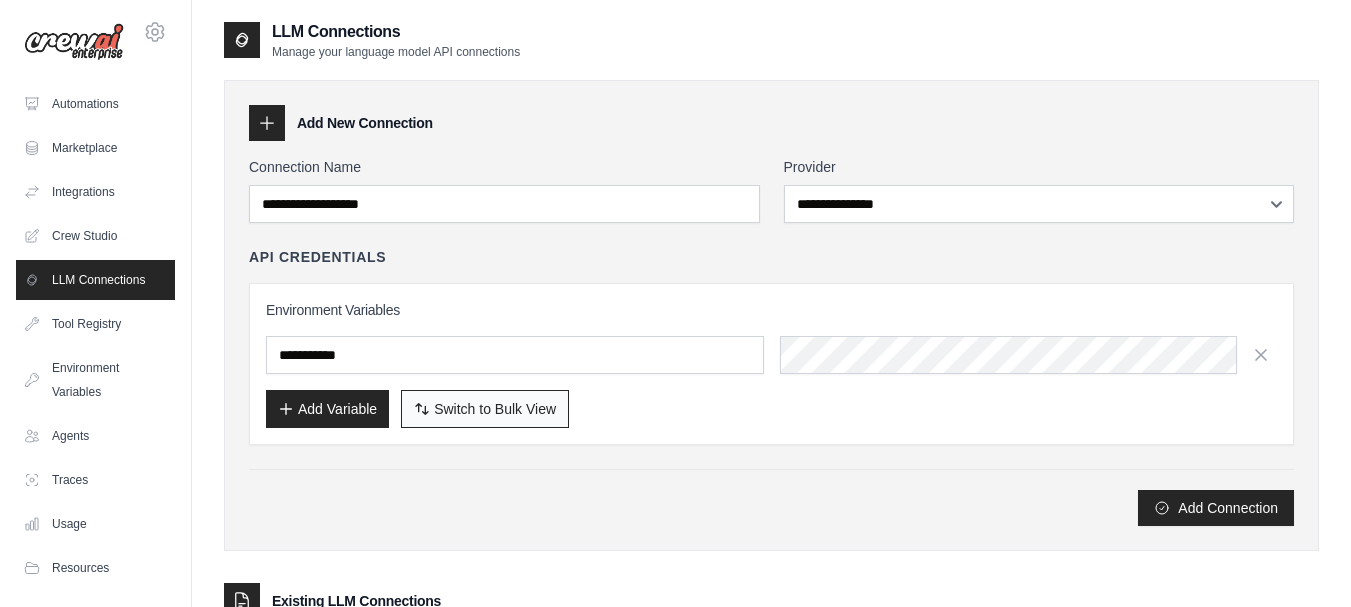 click on "Switch to Bulk View" at bounding box center [495, 409] 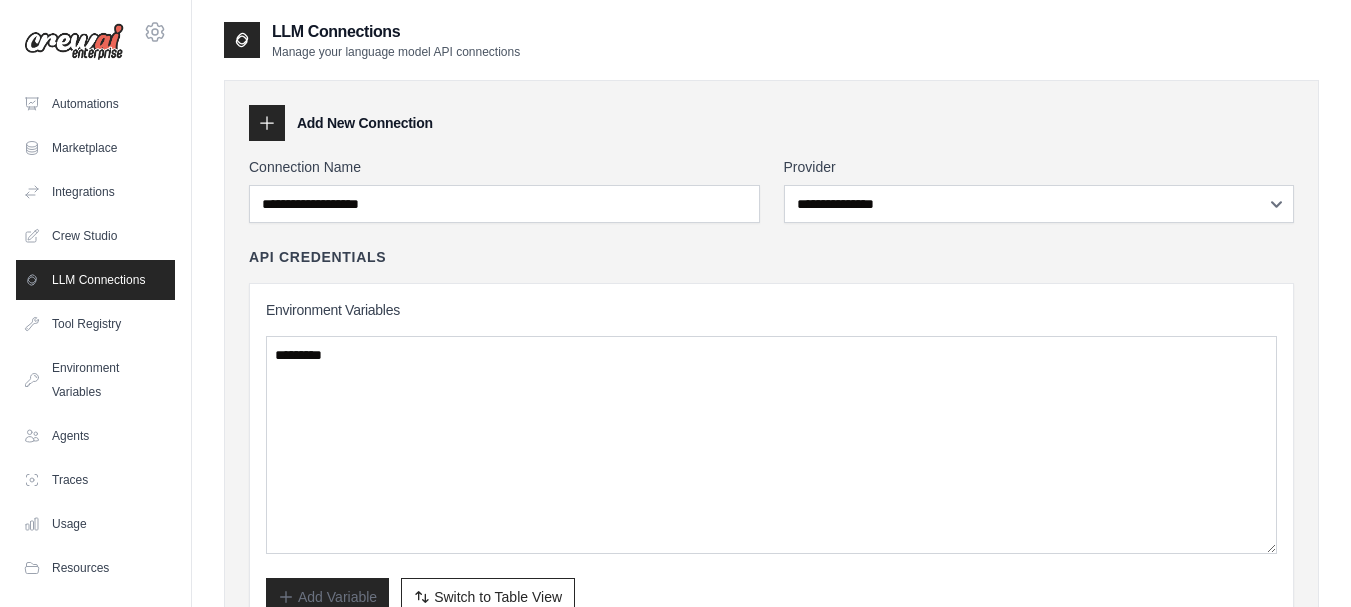 click on "LLM Connections" at bounding box center (95, 280) 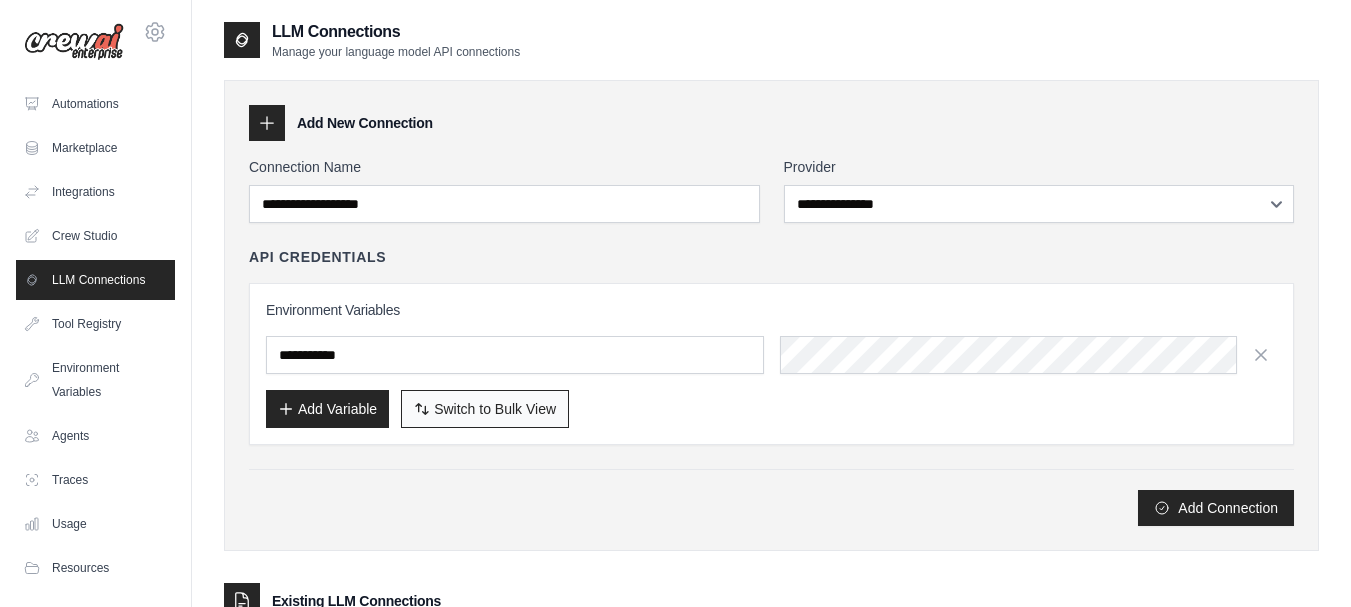 click on "Switch to Bulk View" at bounding box center [495, 409] 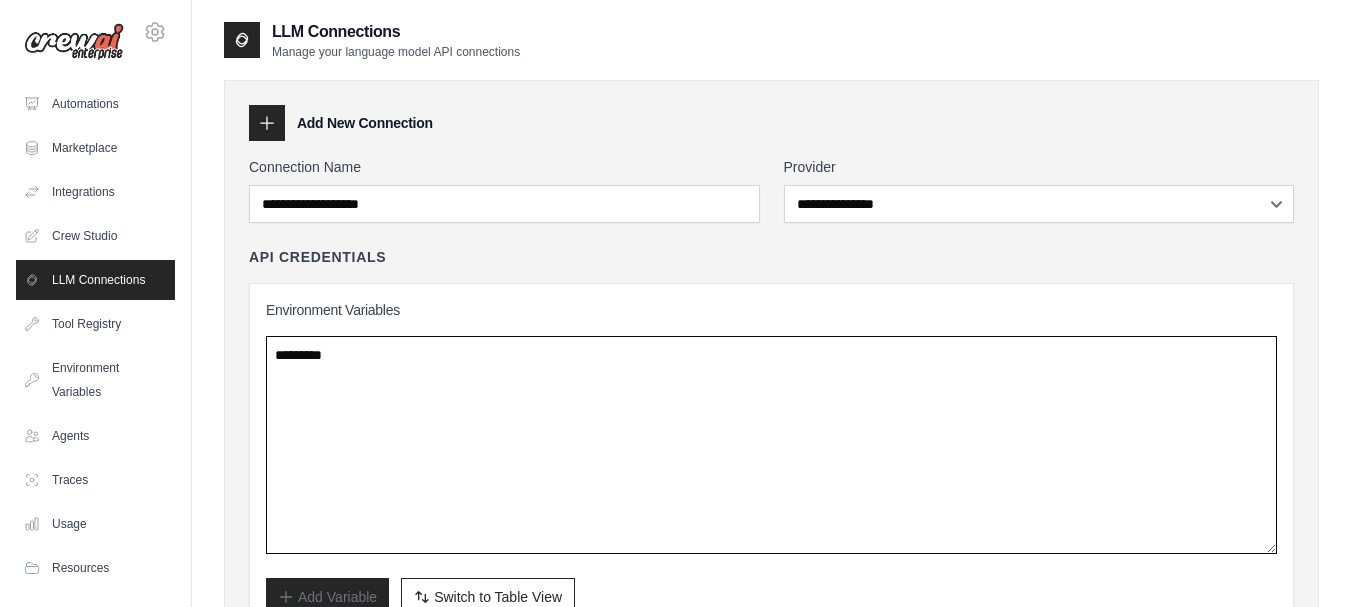 click at bounding box center [771, 445] 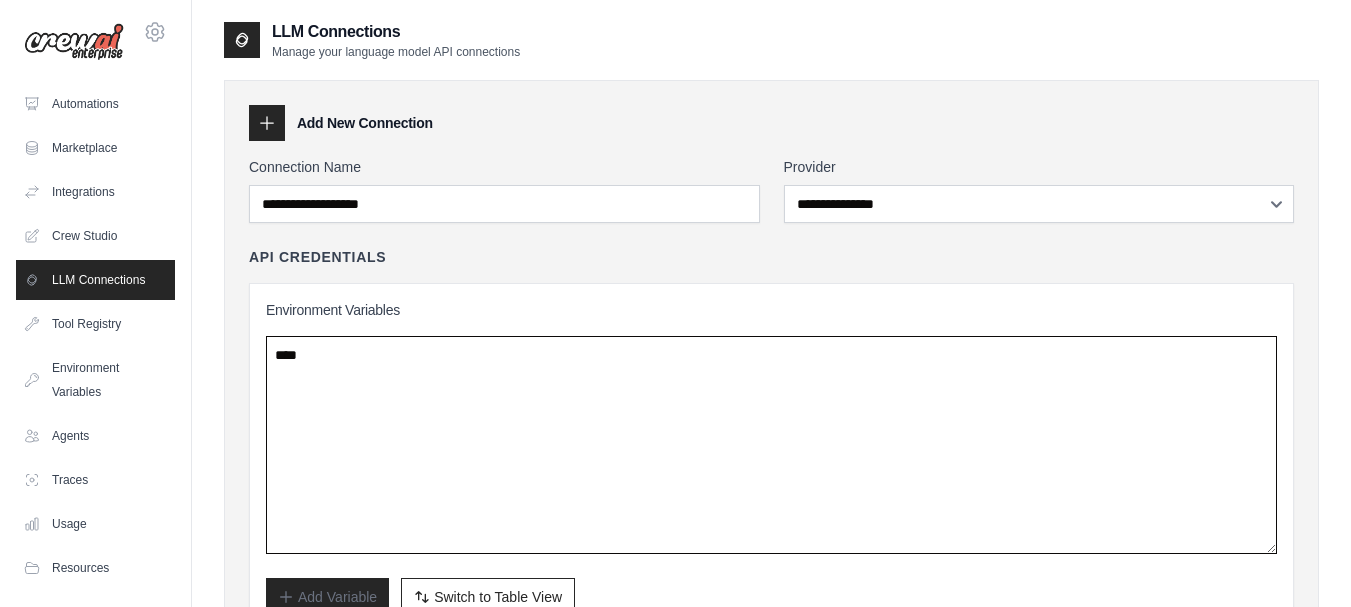 type on "****" 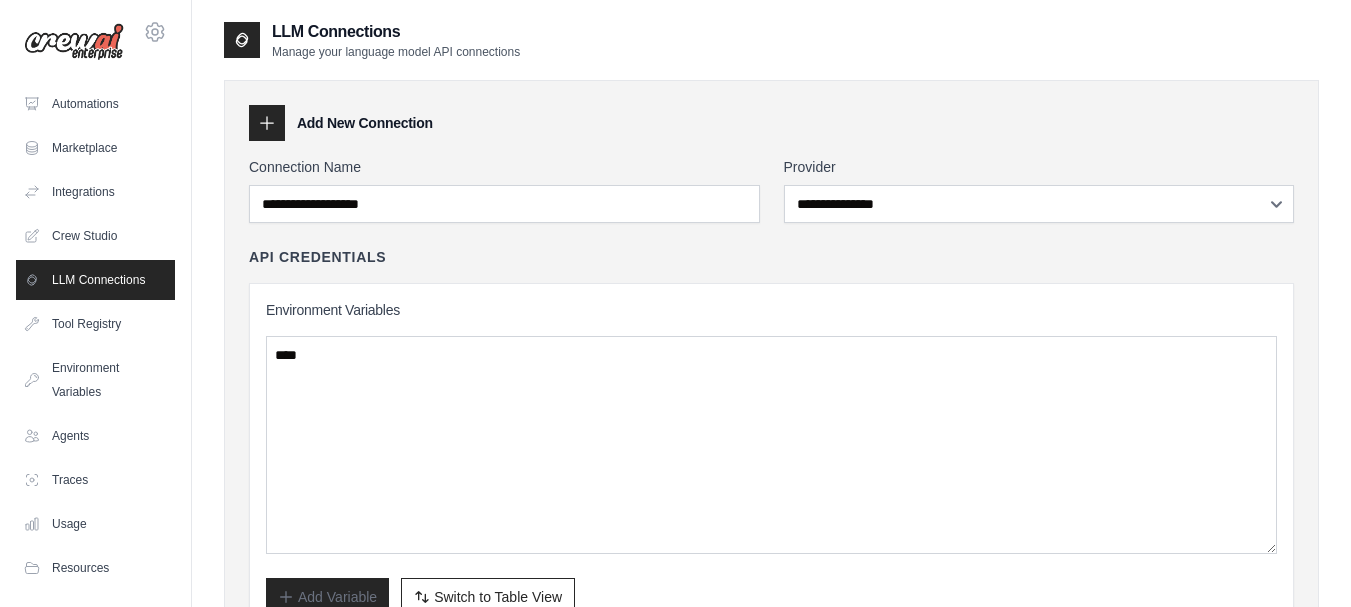 click on "LLM Connections" at bounding box center [95, 280] 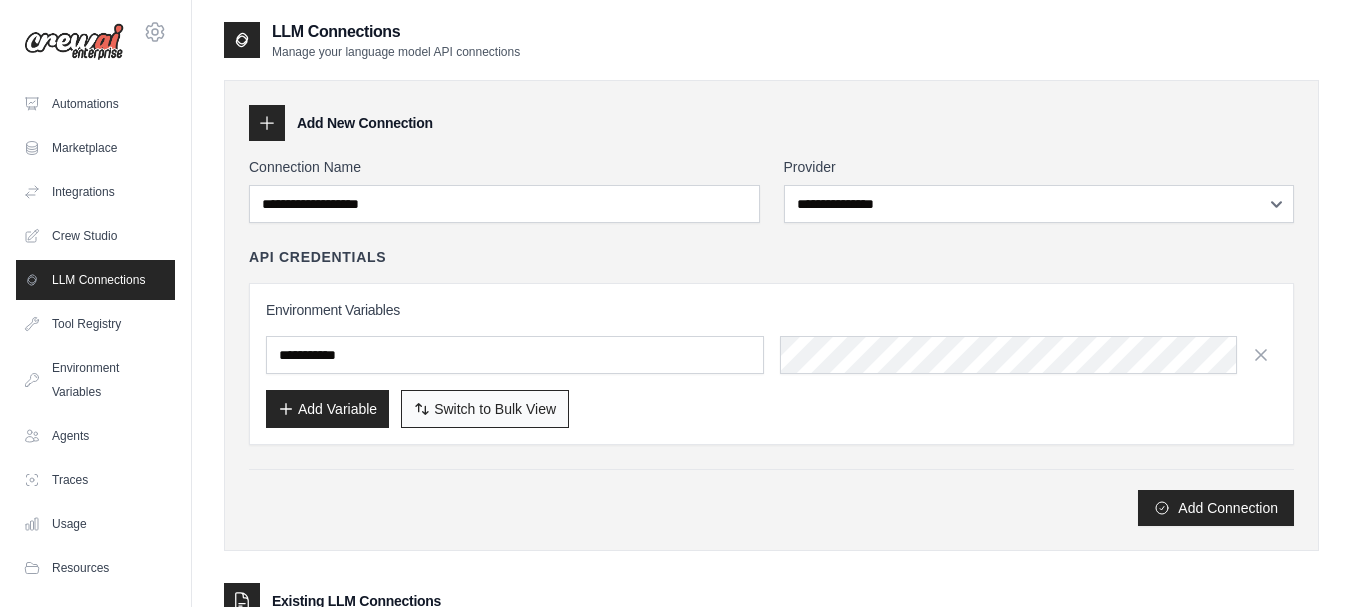 click on "Switch to Bulk View" at bounding box center [495, 409] 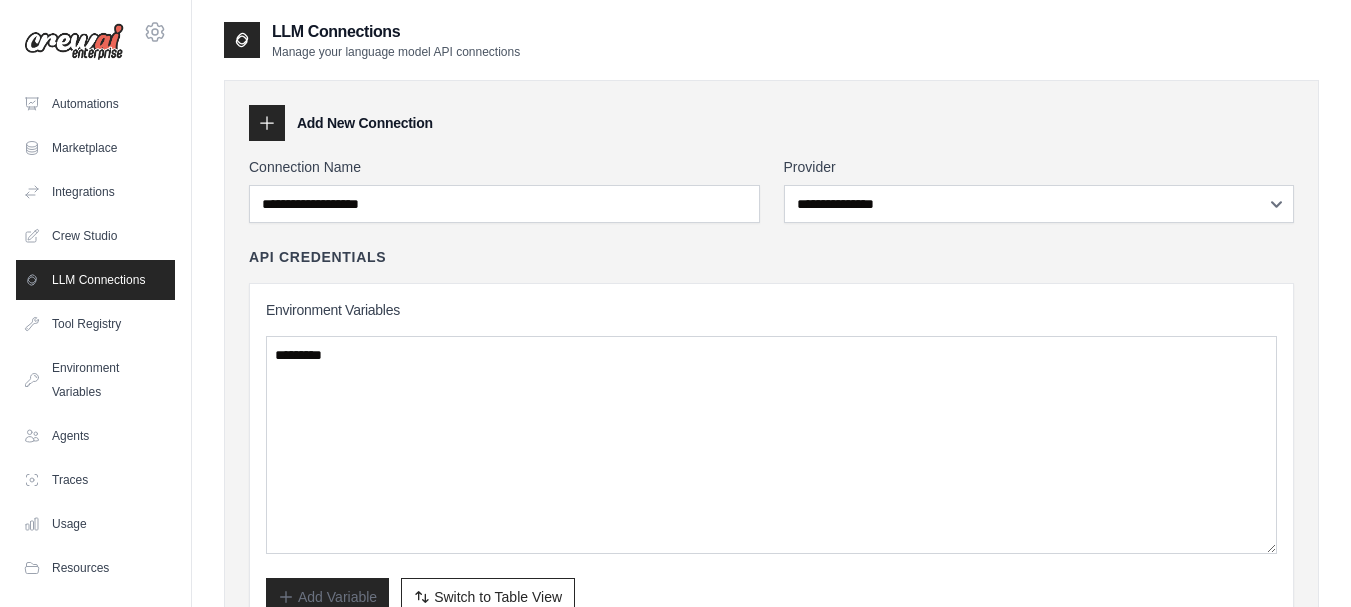 click on "LLM Connections" at bounding box center (95, 280) 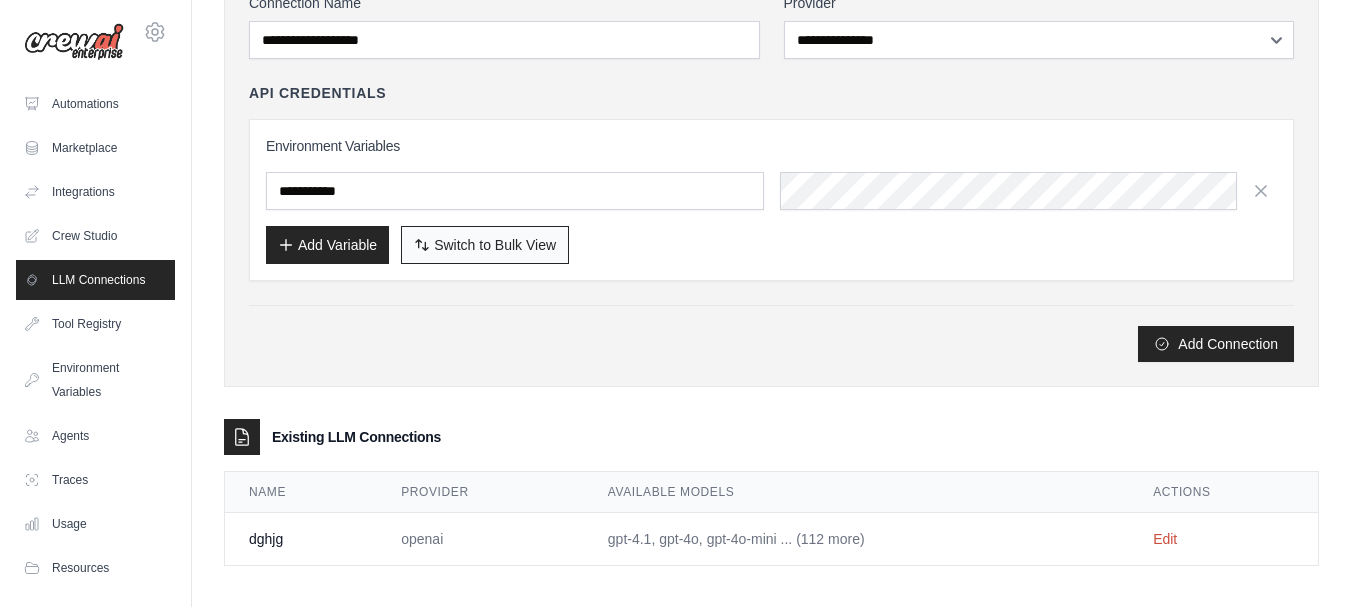 scroll, scrollTop: 175, scrollLeft: 0, axis: vertical 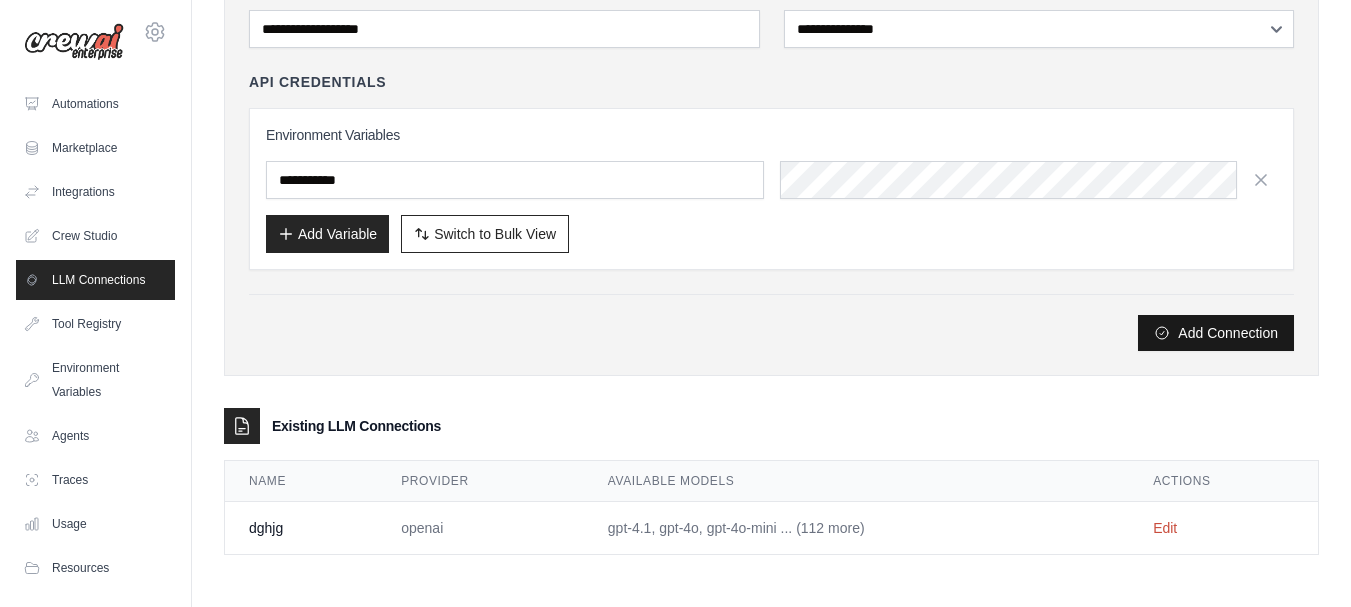 click on "Add Connection" at bounding box center (1216, 333) 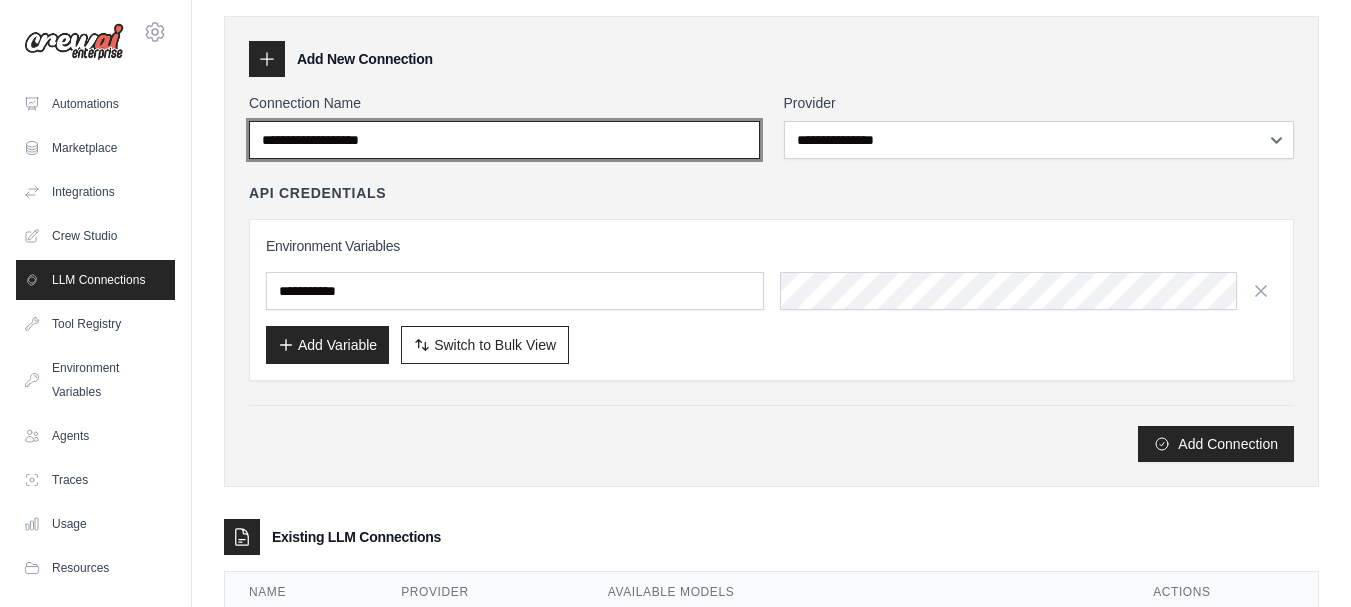 scroll, scrollTop: 0, scrollLeft: 0, axis: both 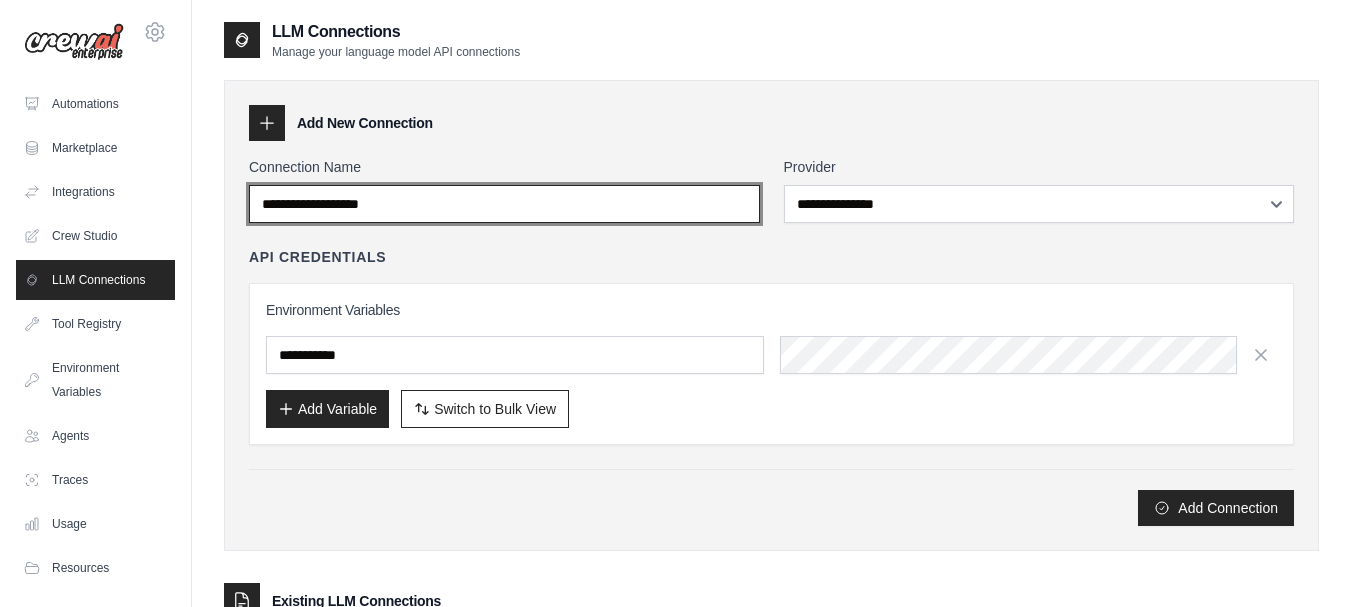 click on "Connection Name" at bounding box center [504, 204] 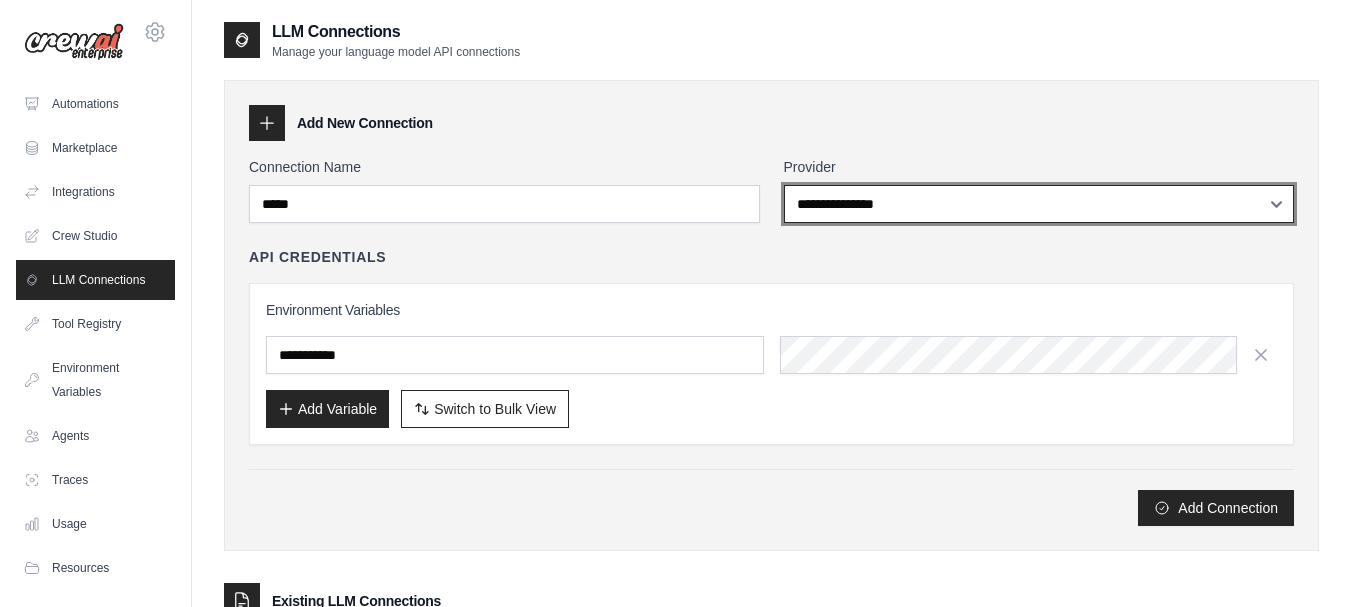 click on "**********" at bounding box center [1039, 204] 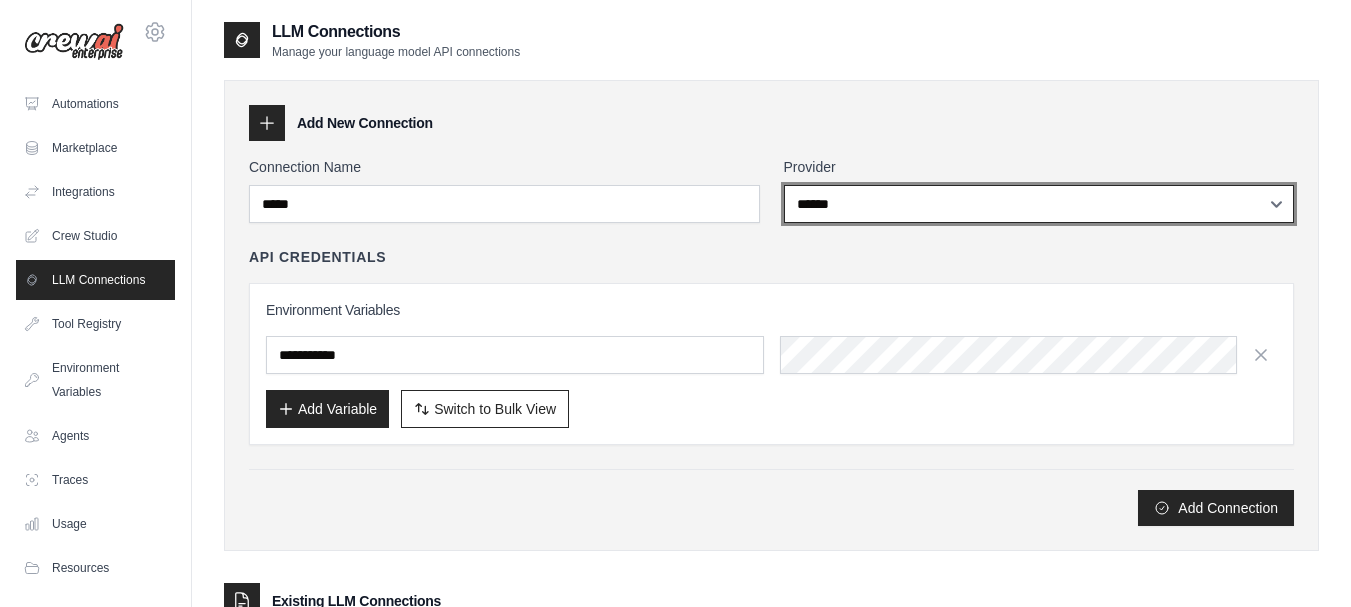 click on "**********" at bounding box center [1039, 204] 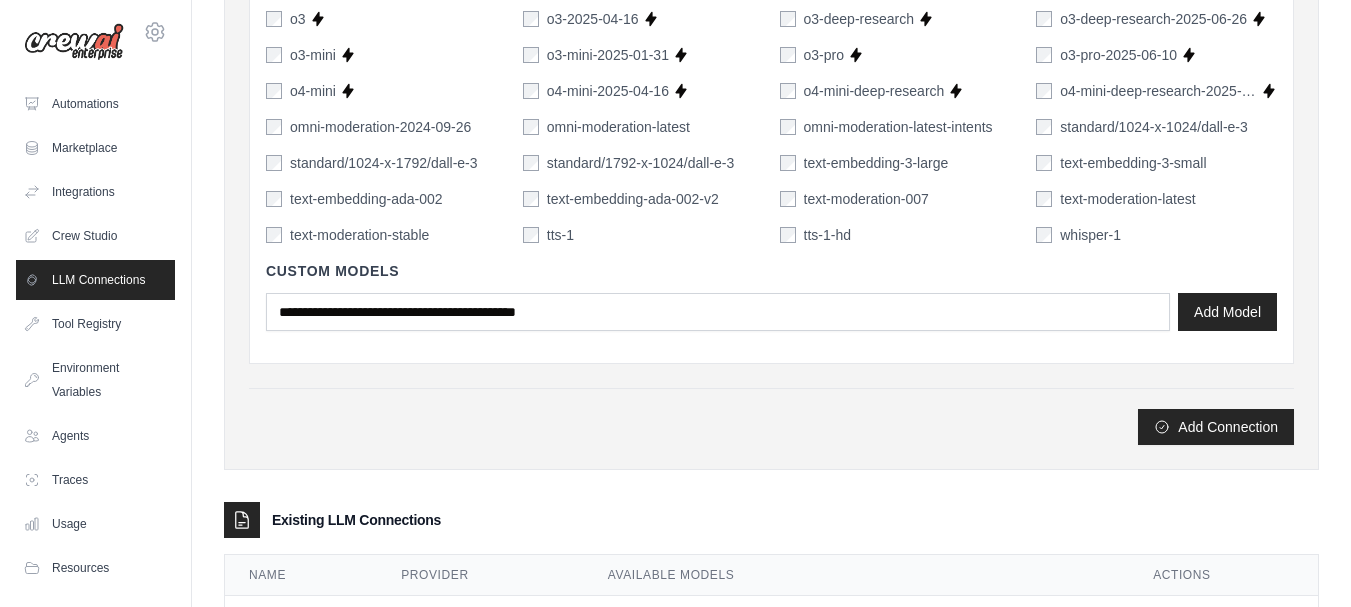 scroll, scrollTop: 1470, scrollLeft: 0, axis: vertical 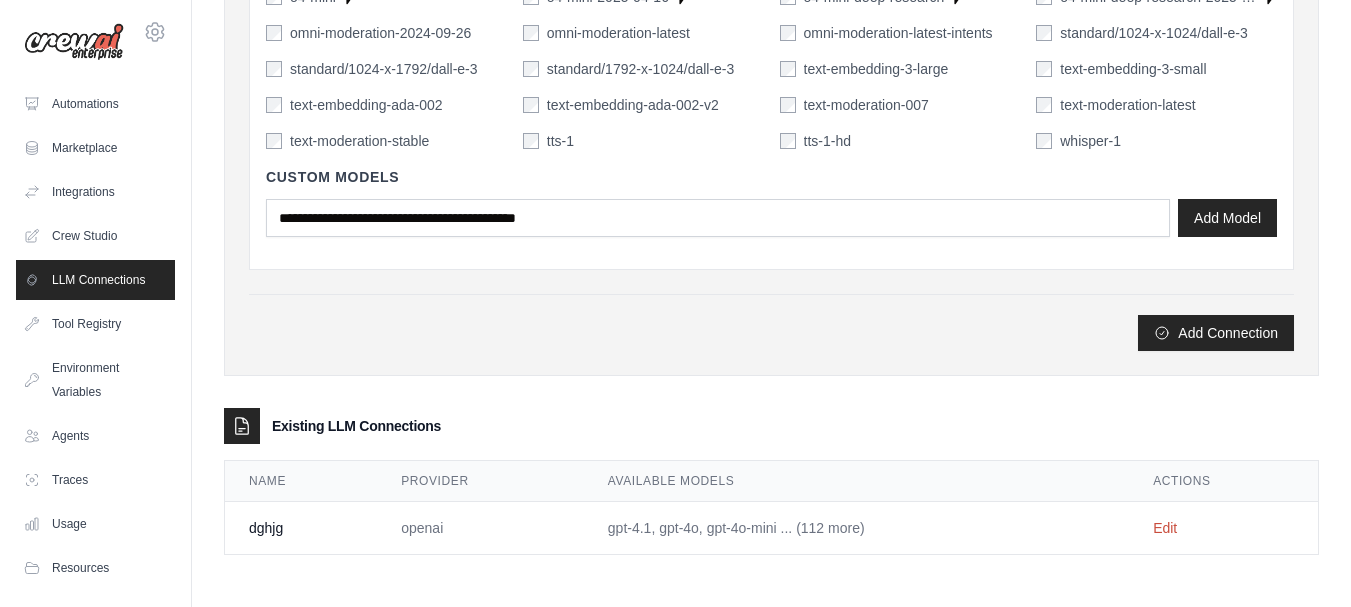 drag, startPoint x: 1160, startPoint y: 333, endPoint x: 843, endPoint y: 63, distance: 416.40005 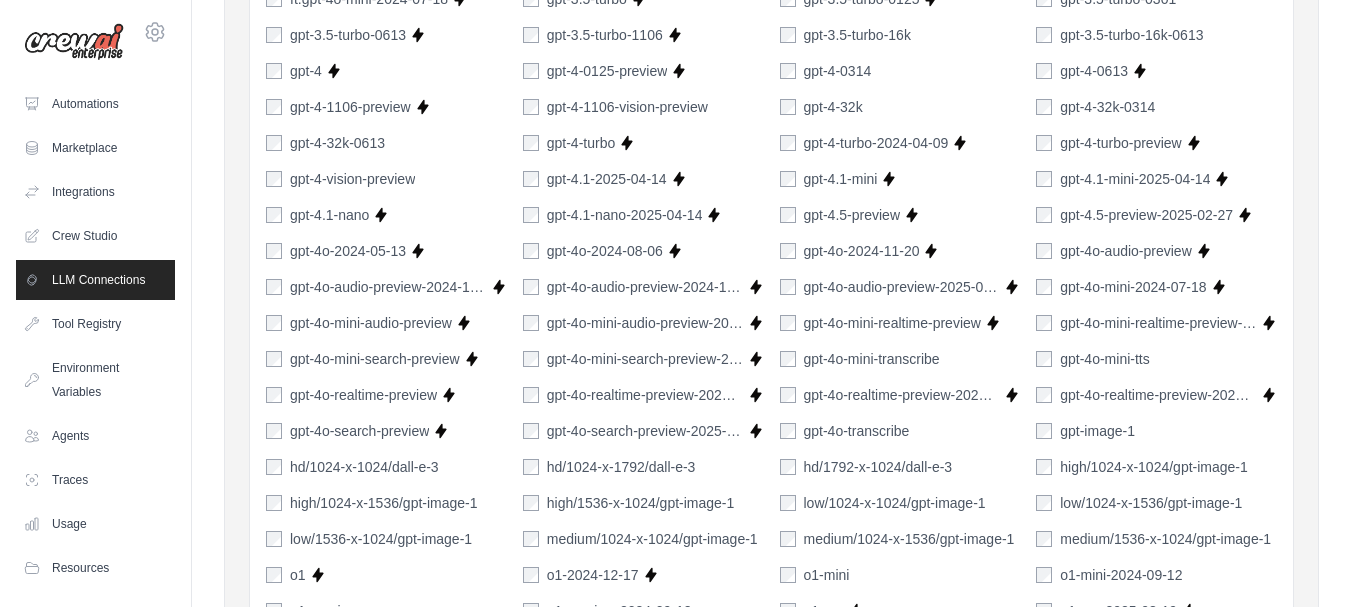 scroll, scrollTop: 270, scrollLeft: 0, axis: vertical 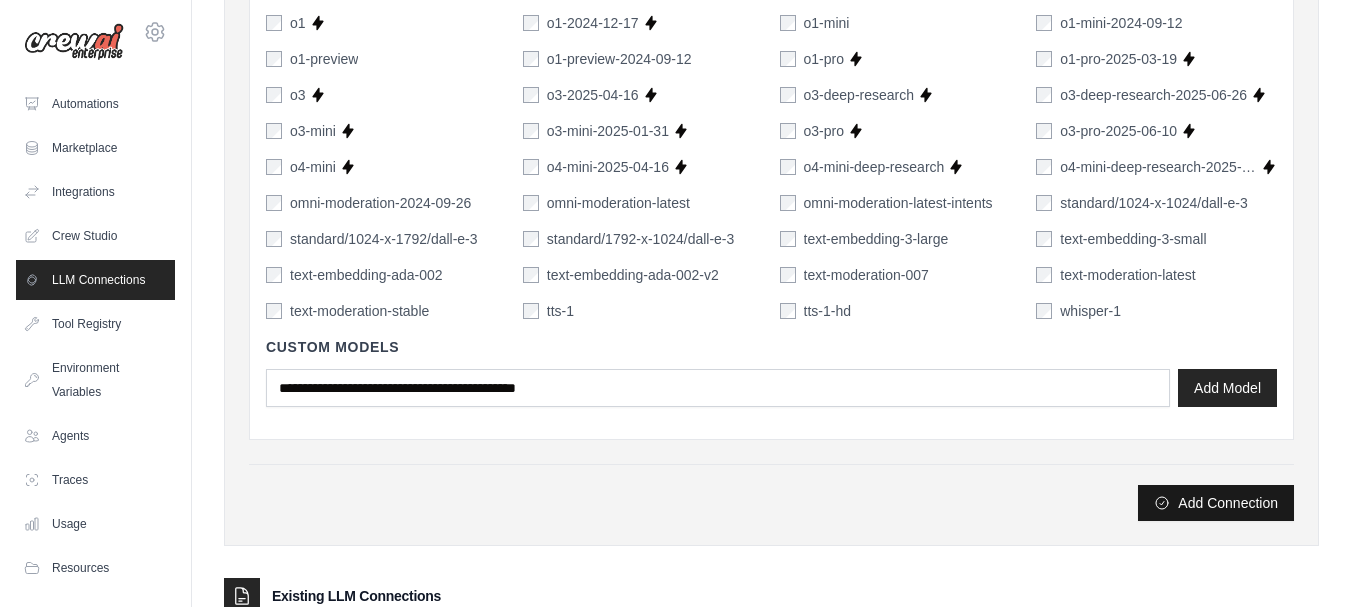click on "Add Connection" at bounding box center [1216, 503] 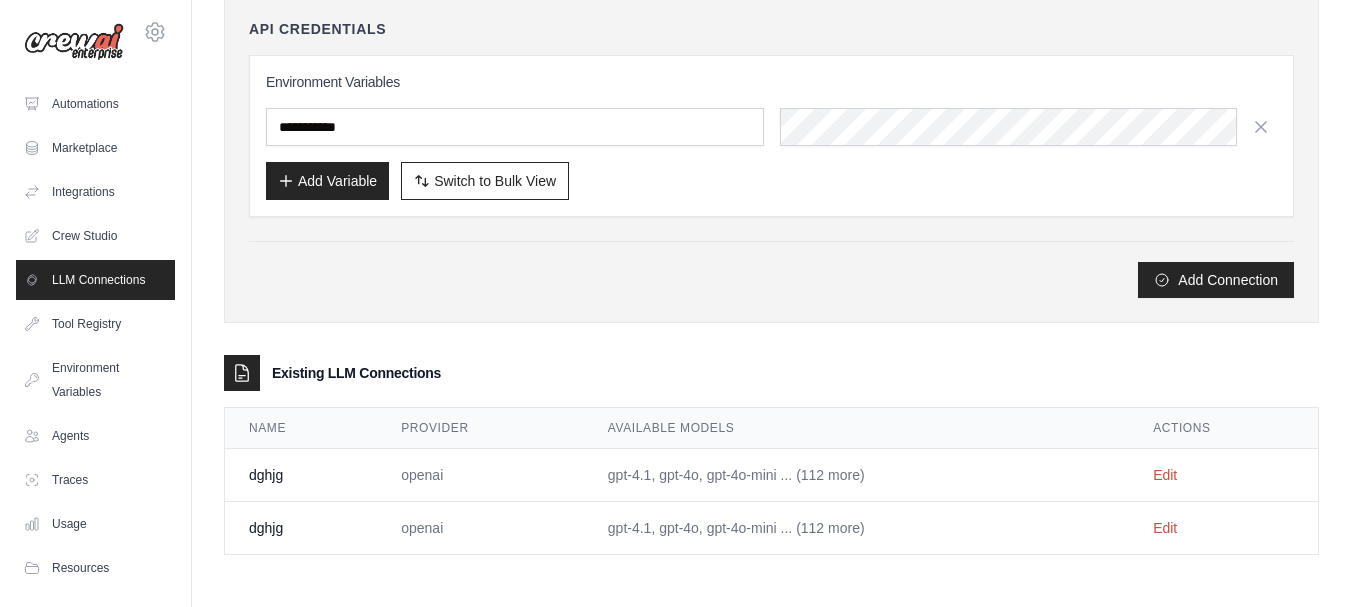 scroll, scrollTop: 0, scrollLeft: 0, axis: both 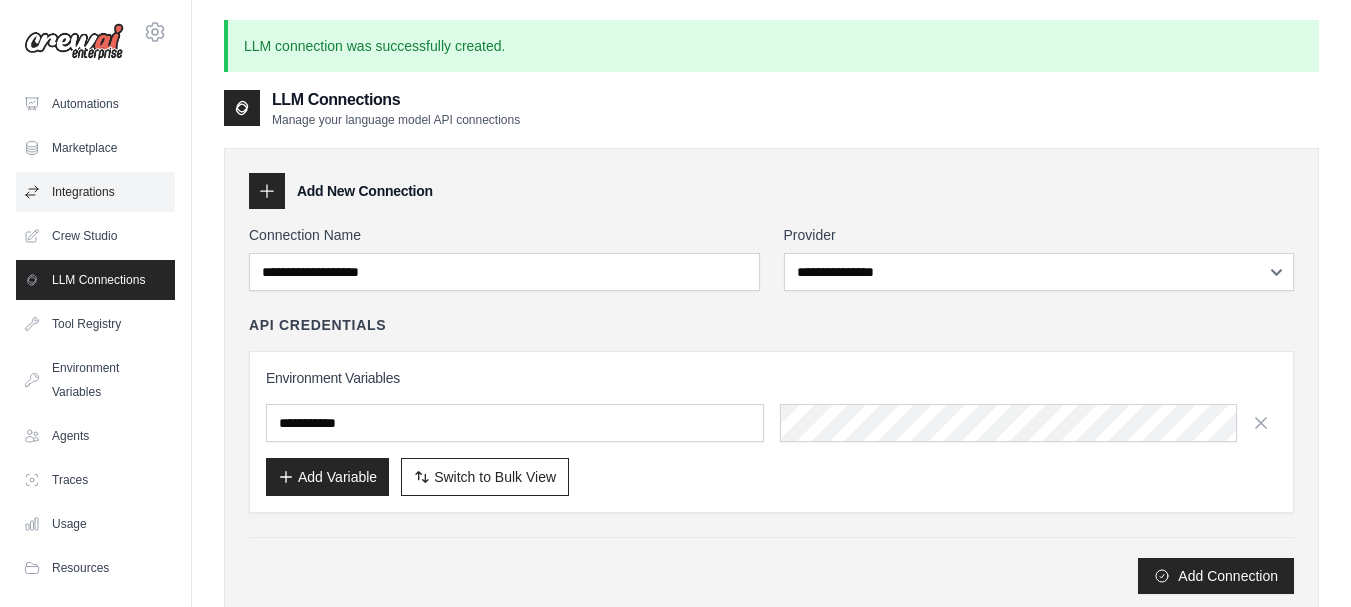 click on "Integrations" at bounding box center [95, 192] 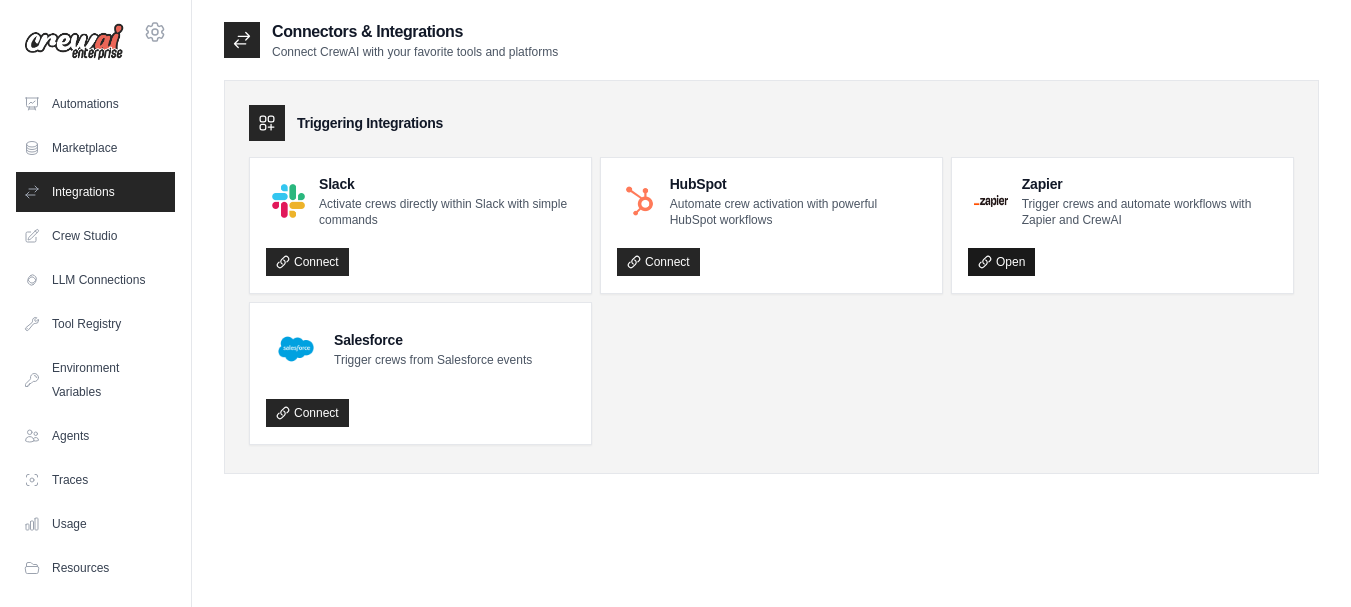 click on "Open" at bounding box center (1001, 262) 